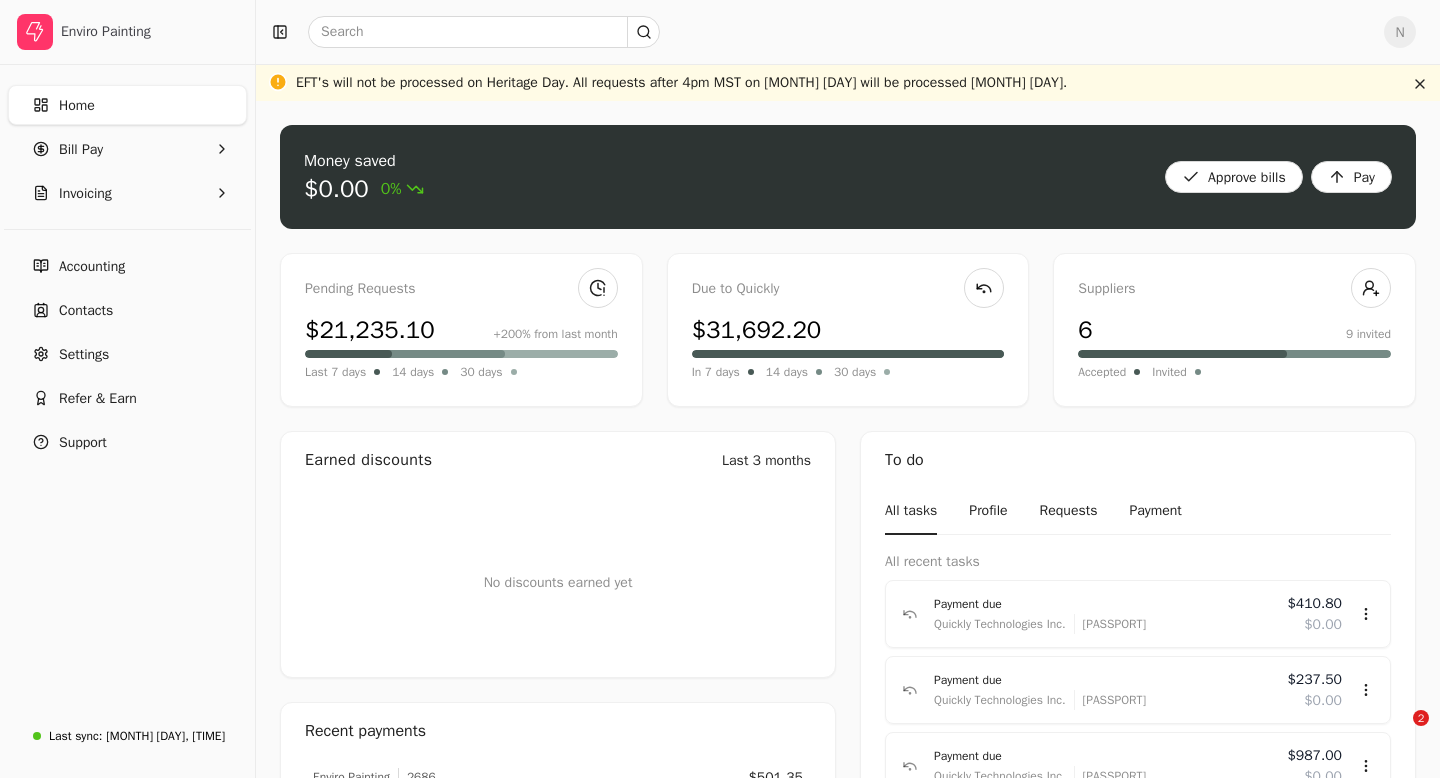scroll, scrollTop: 0, scrollLeft: 0, axis: both 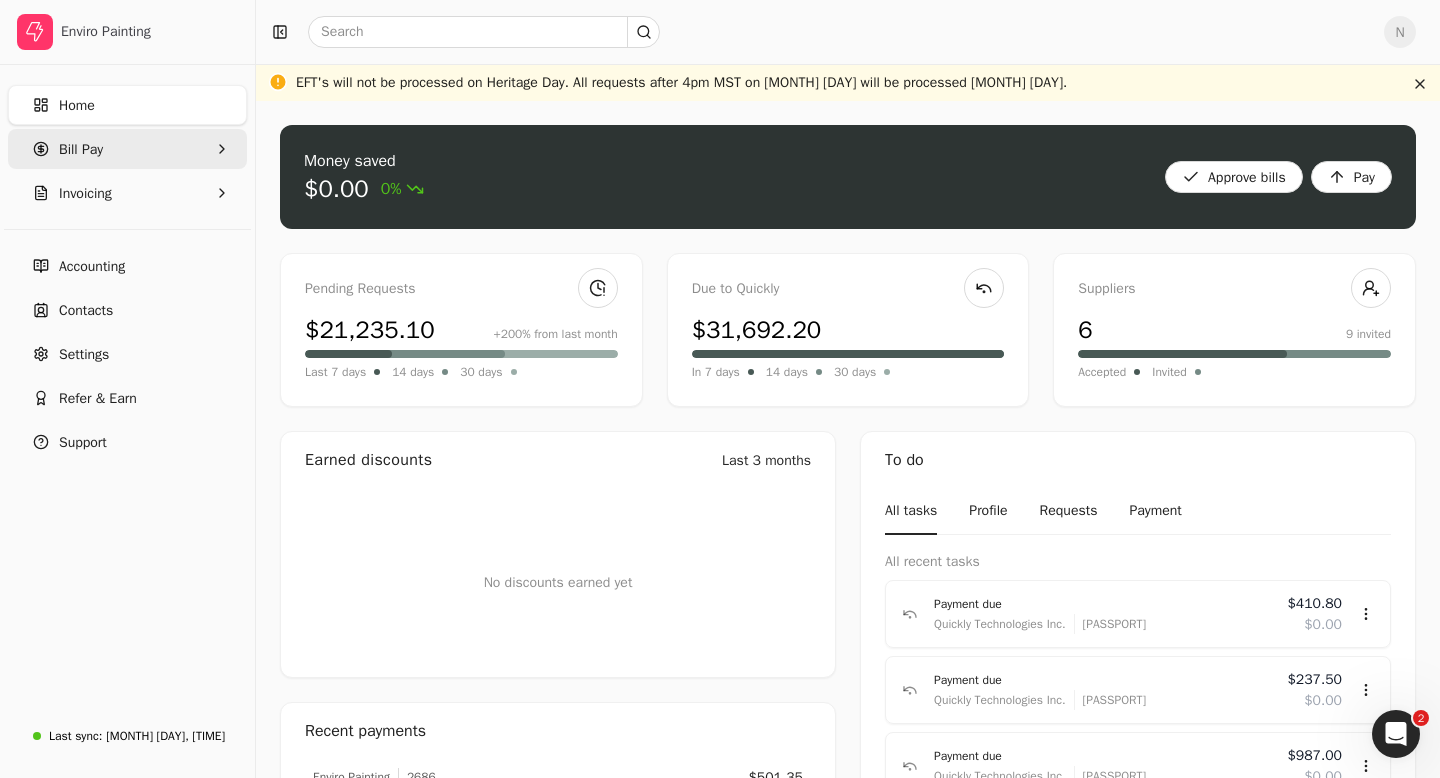 click on "Bill Pay" at bounding box center [127, 149] 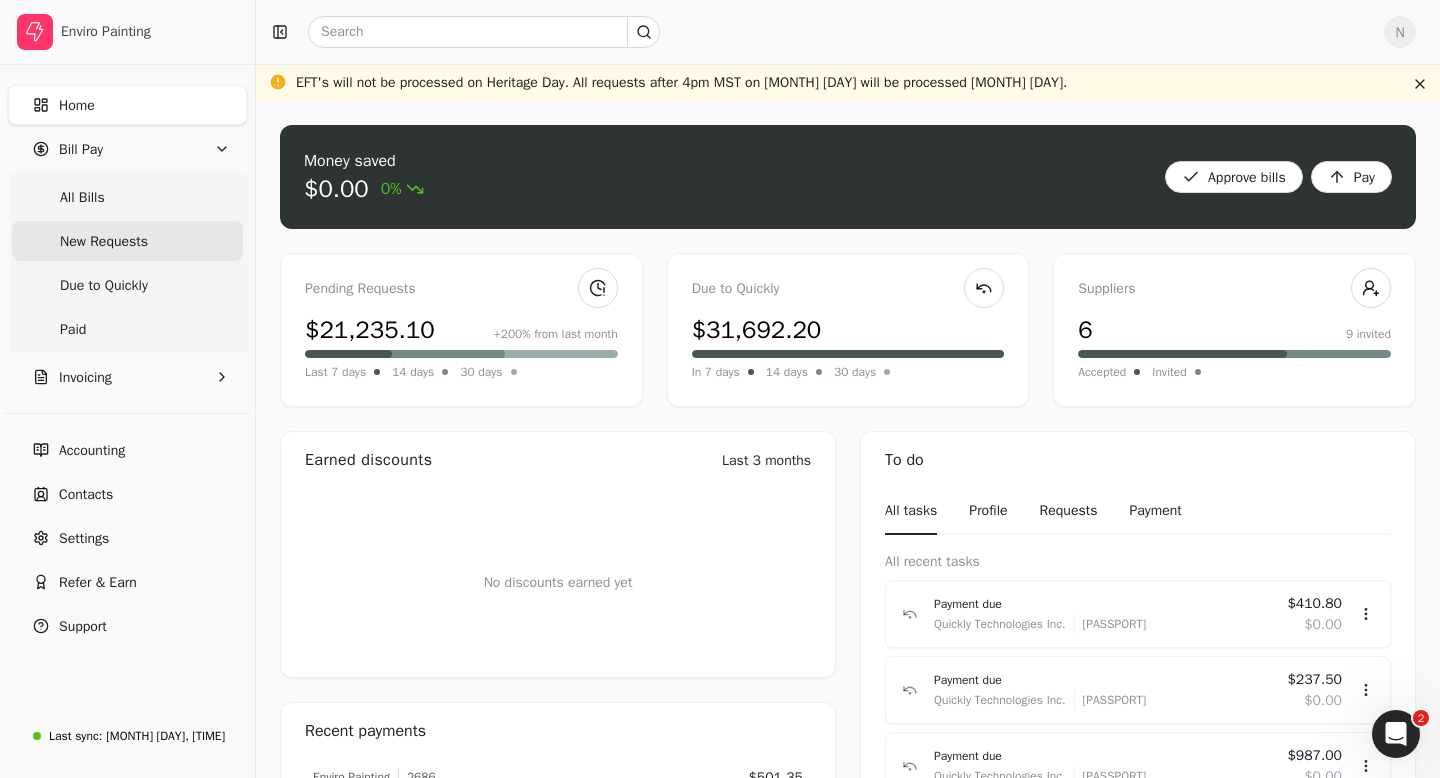click on "New Requests" at bounding box center [104, 241] 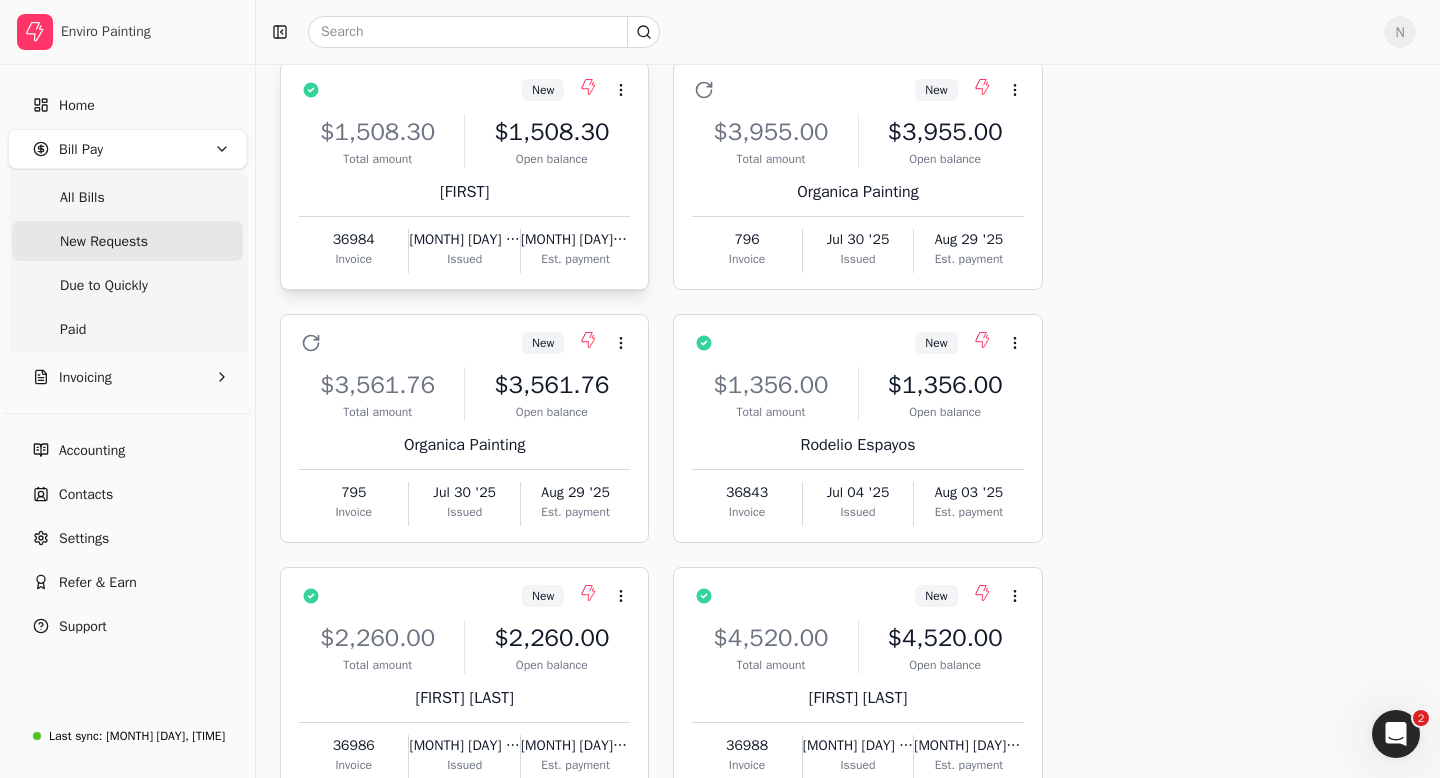 scroll, scrollTop: 0, scrollLeft: 0, axis: both 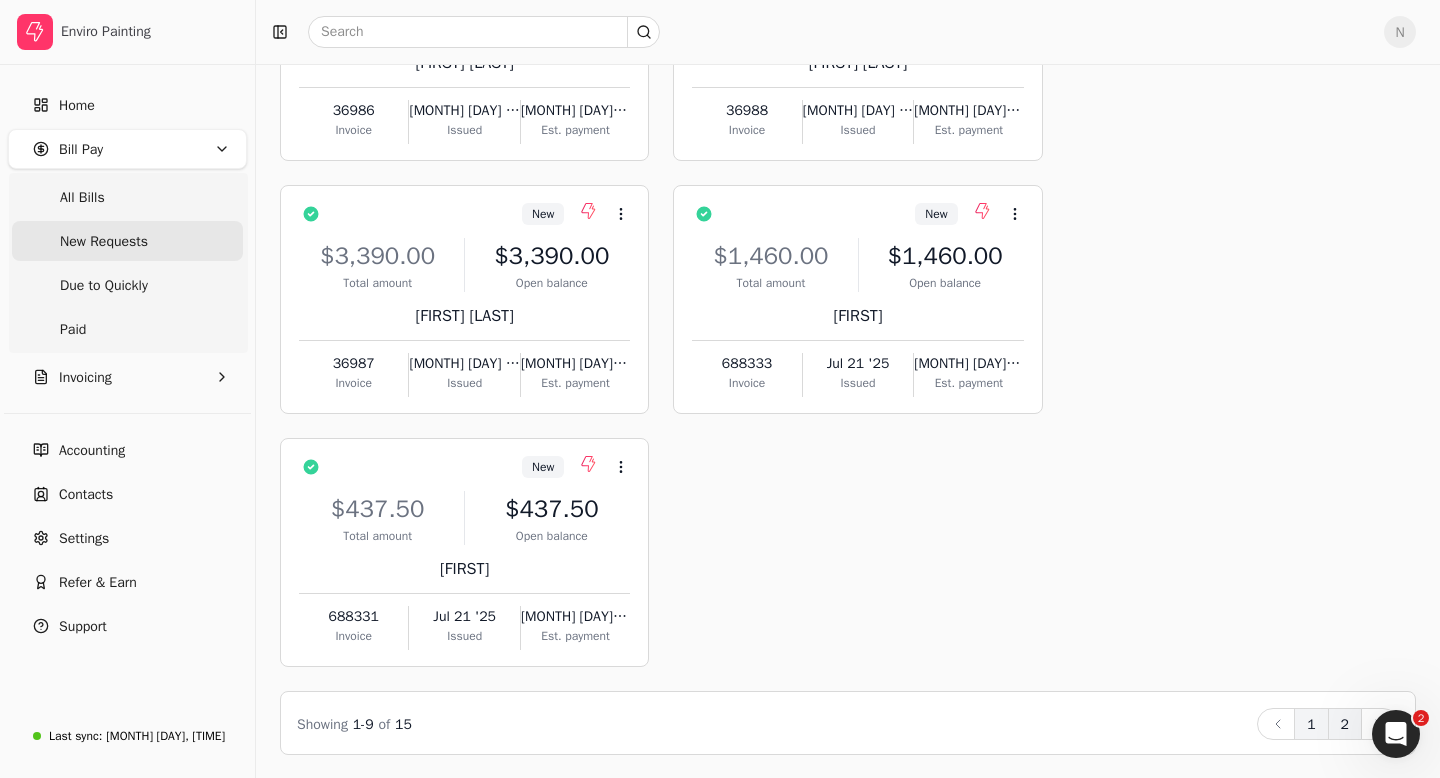 click on "2" at bounding box center (1345, 724) 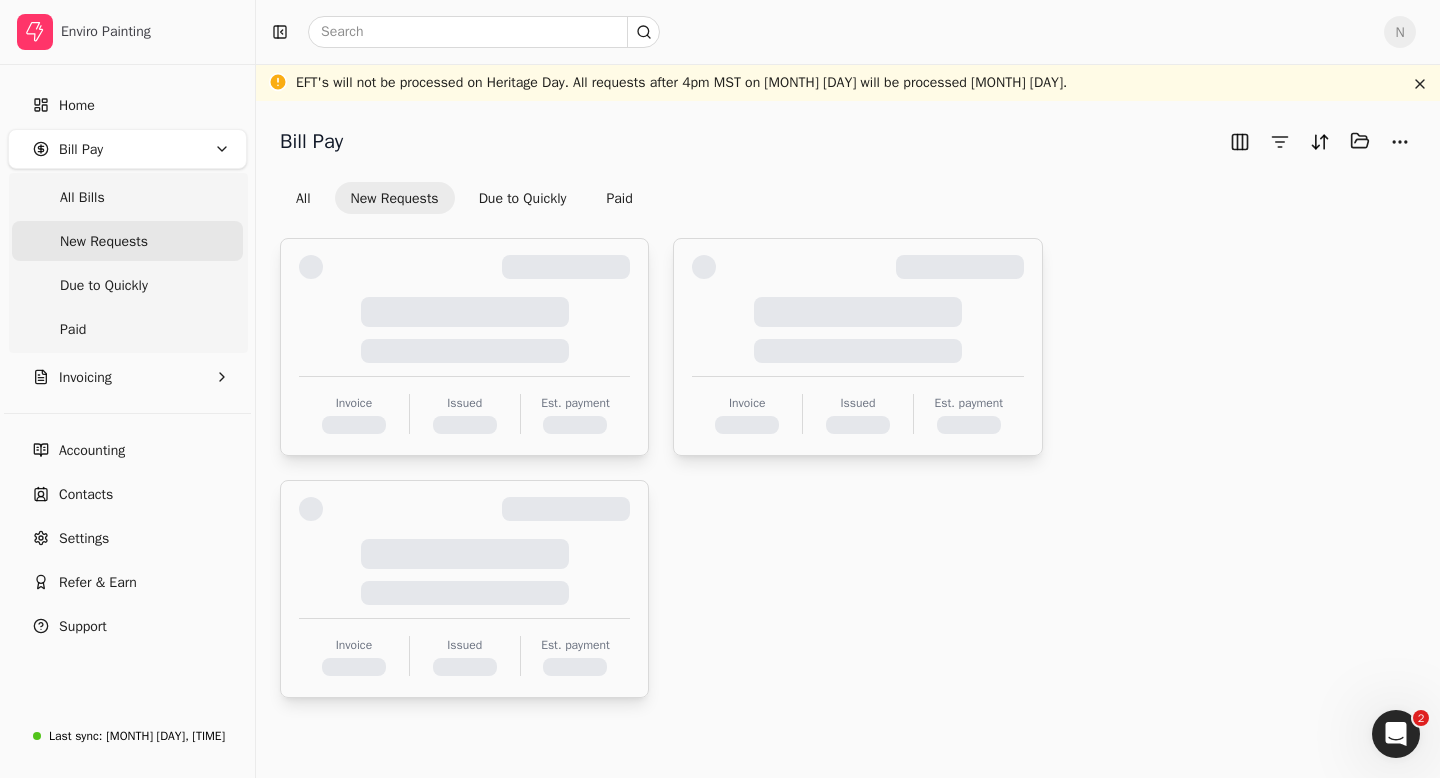 scroll, scrollTop: 0, scrollLeft: 0, axis: both 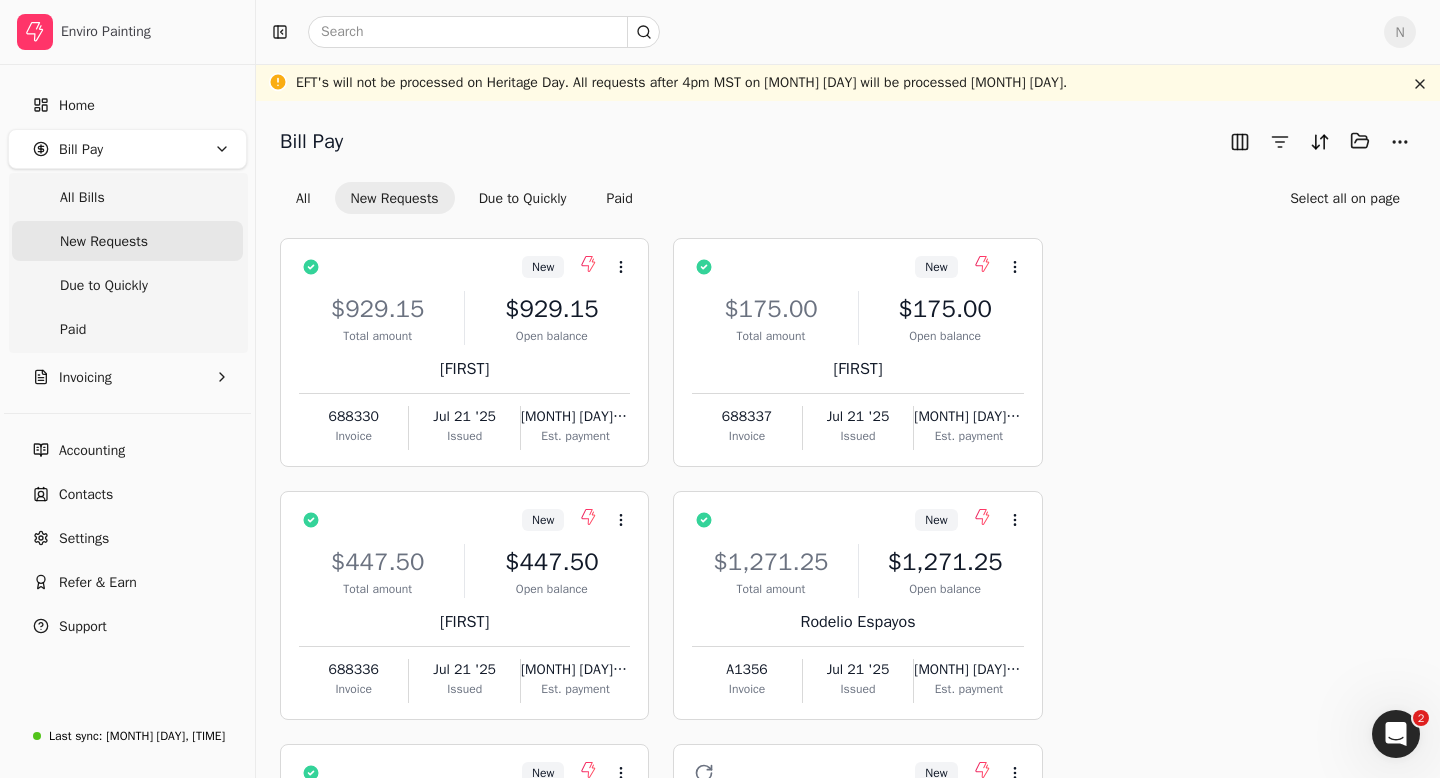 click on "New Requests" at bounding box center [395, 198] 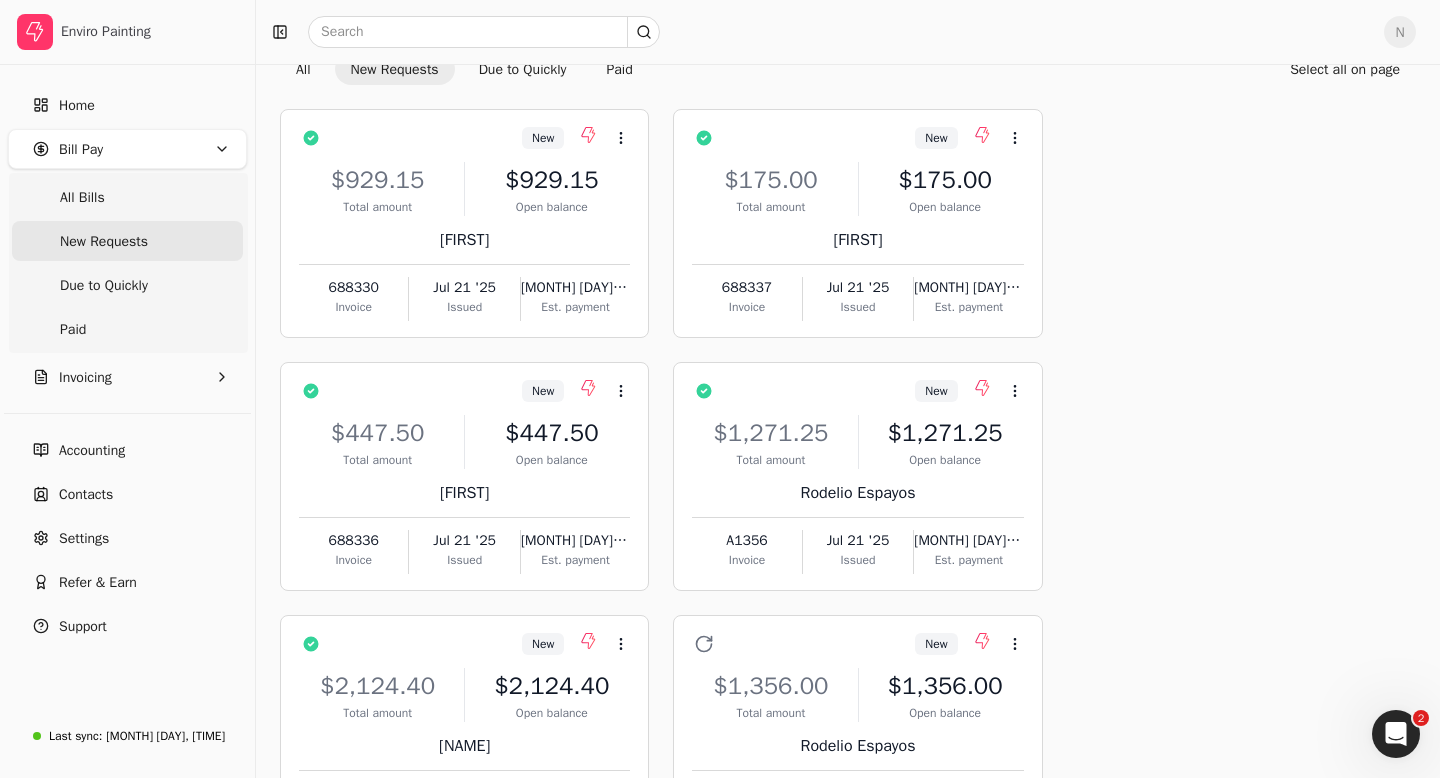 scroll, scrollTop: 306, scrollLeft: 0, axis: vertical 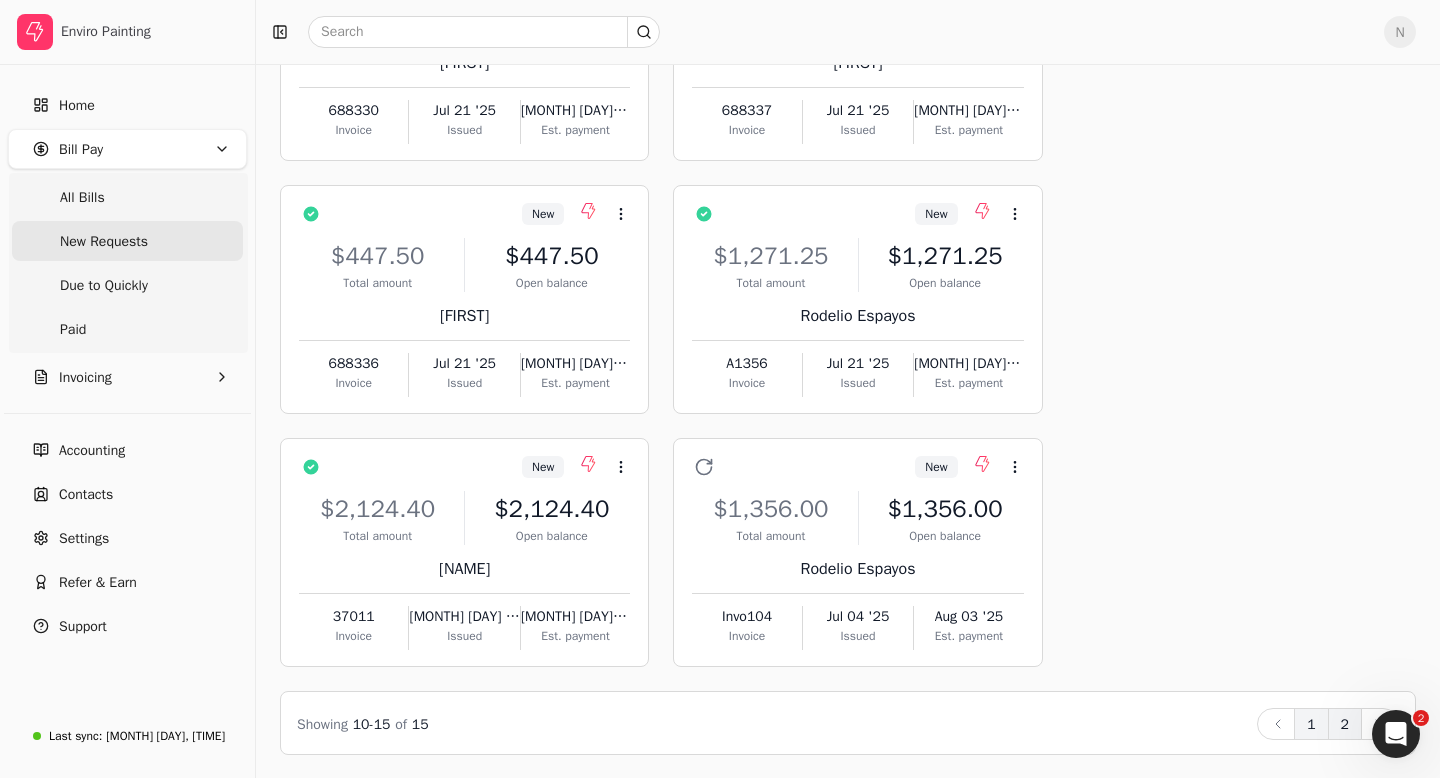 click on "1" at bounding box center (1311, 724) 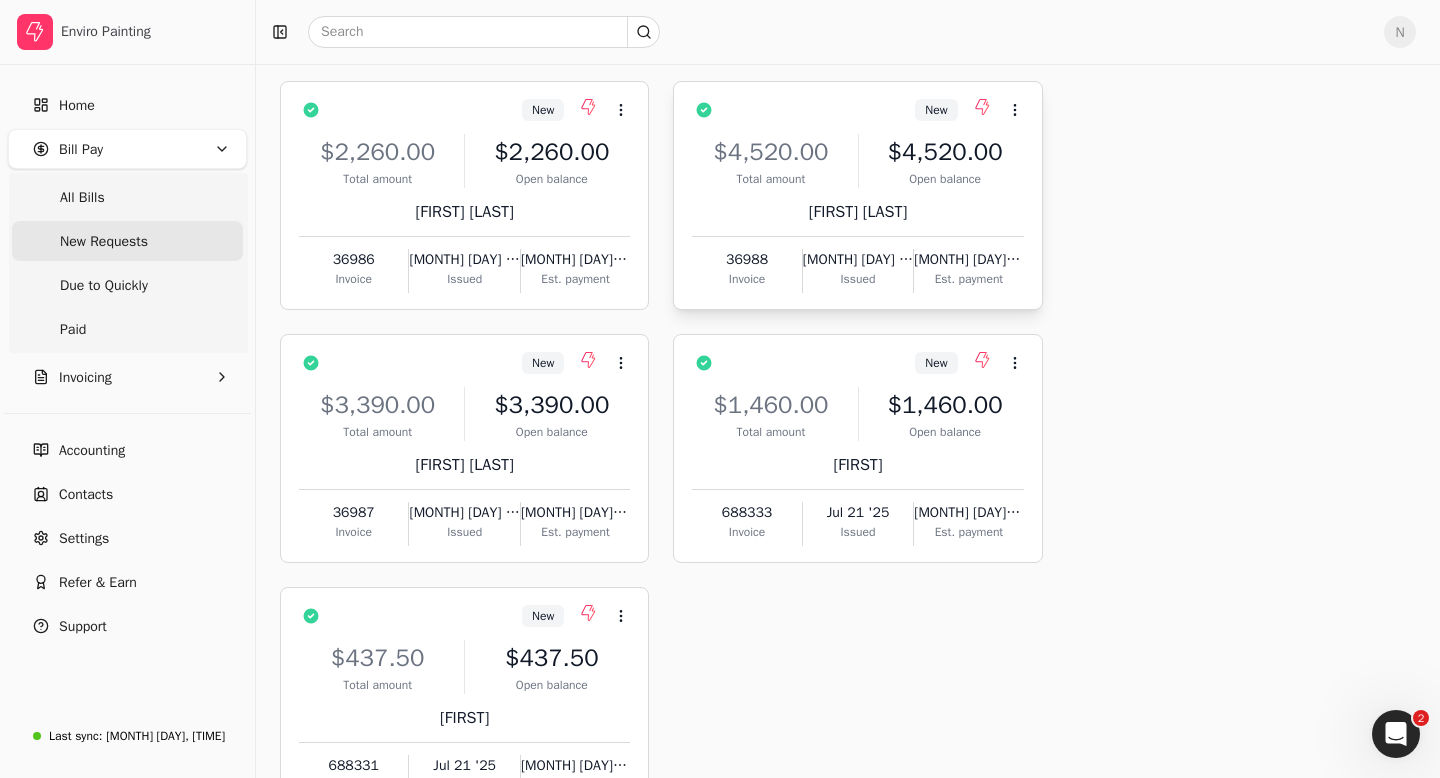 scroll, scrollTop: 665, scrollLeft: 0, axis: vertical 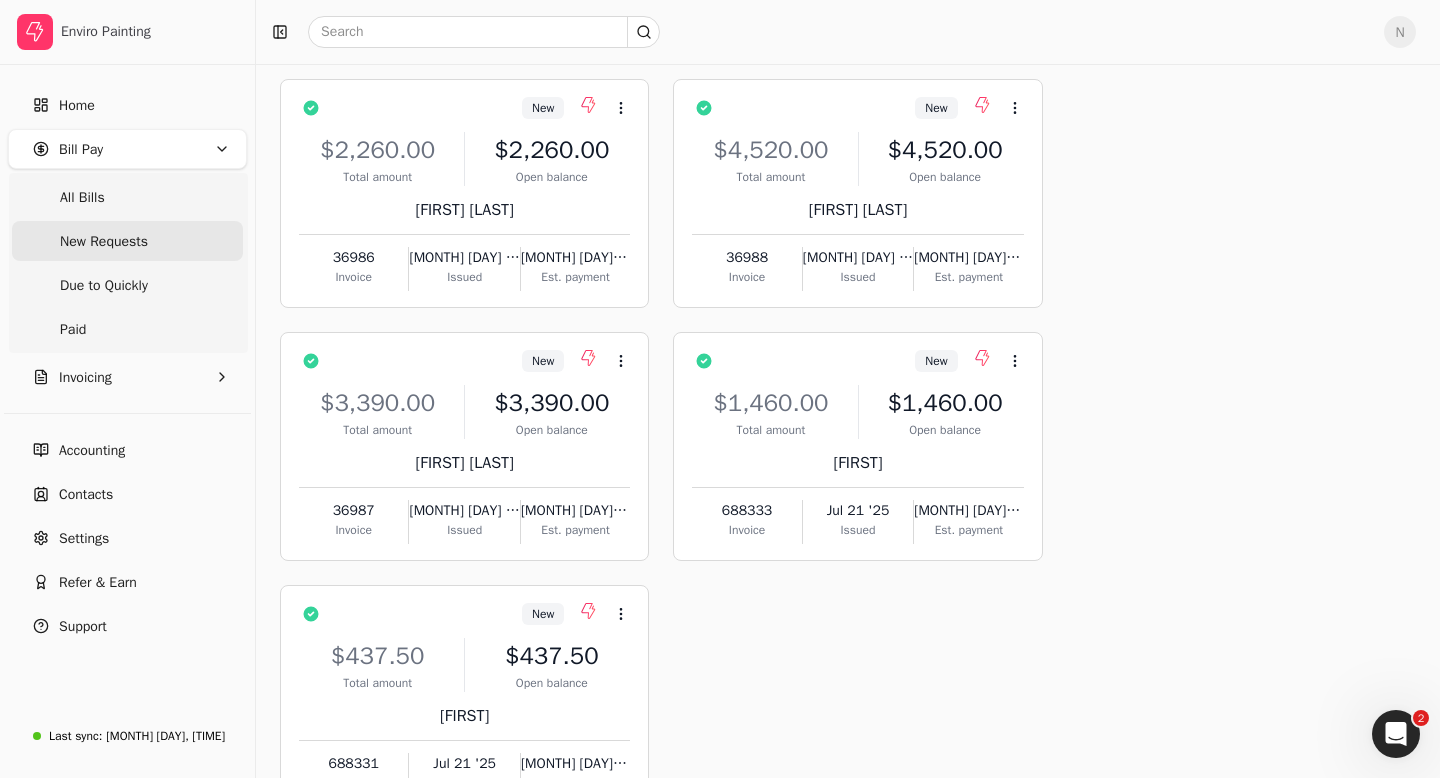 click 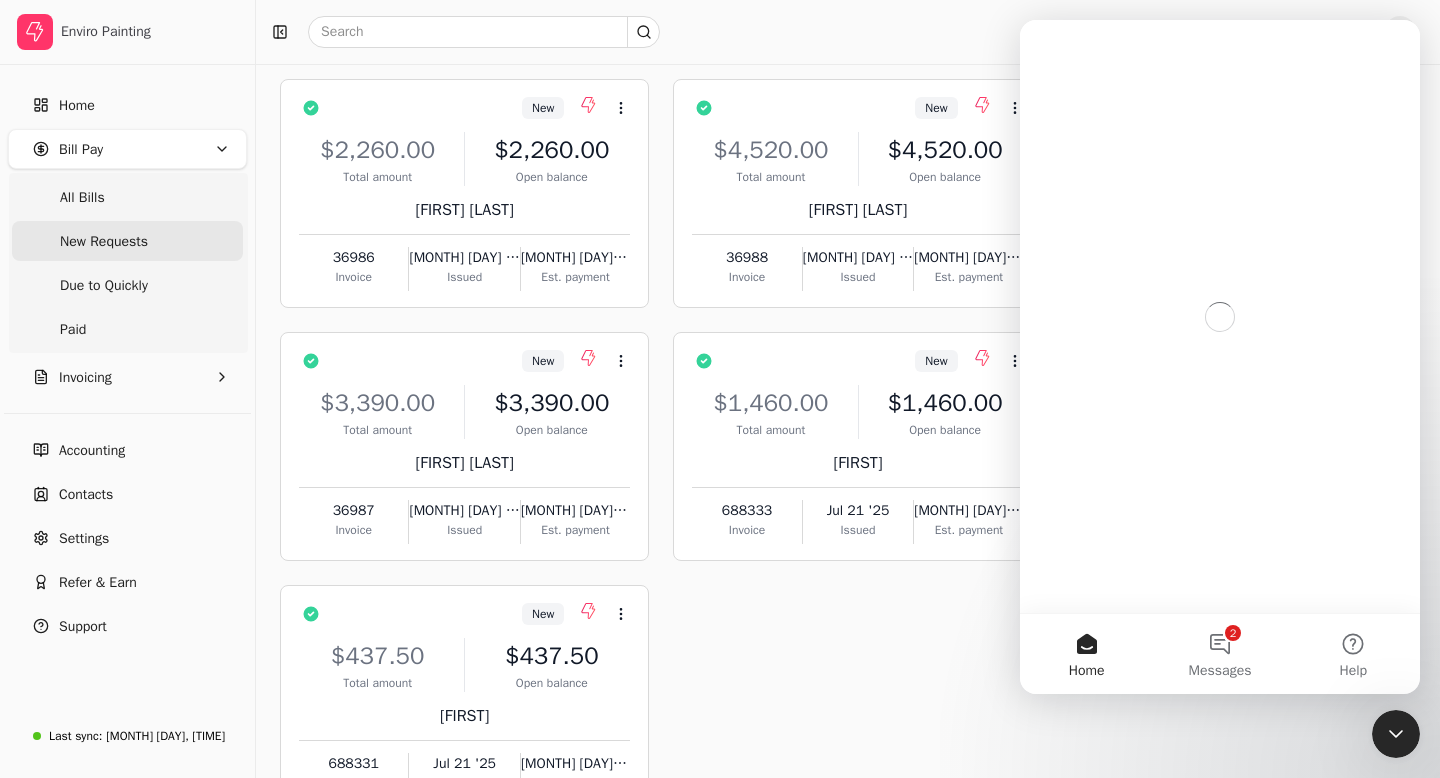 scroll, scrollTop: 0, scrollLeft: 0, axis: both 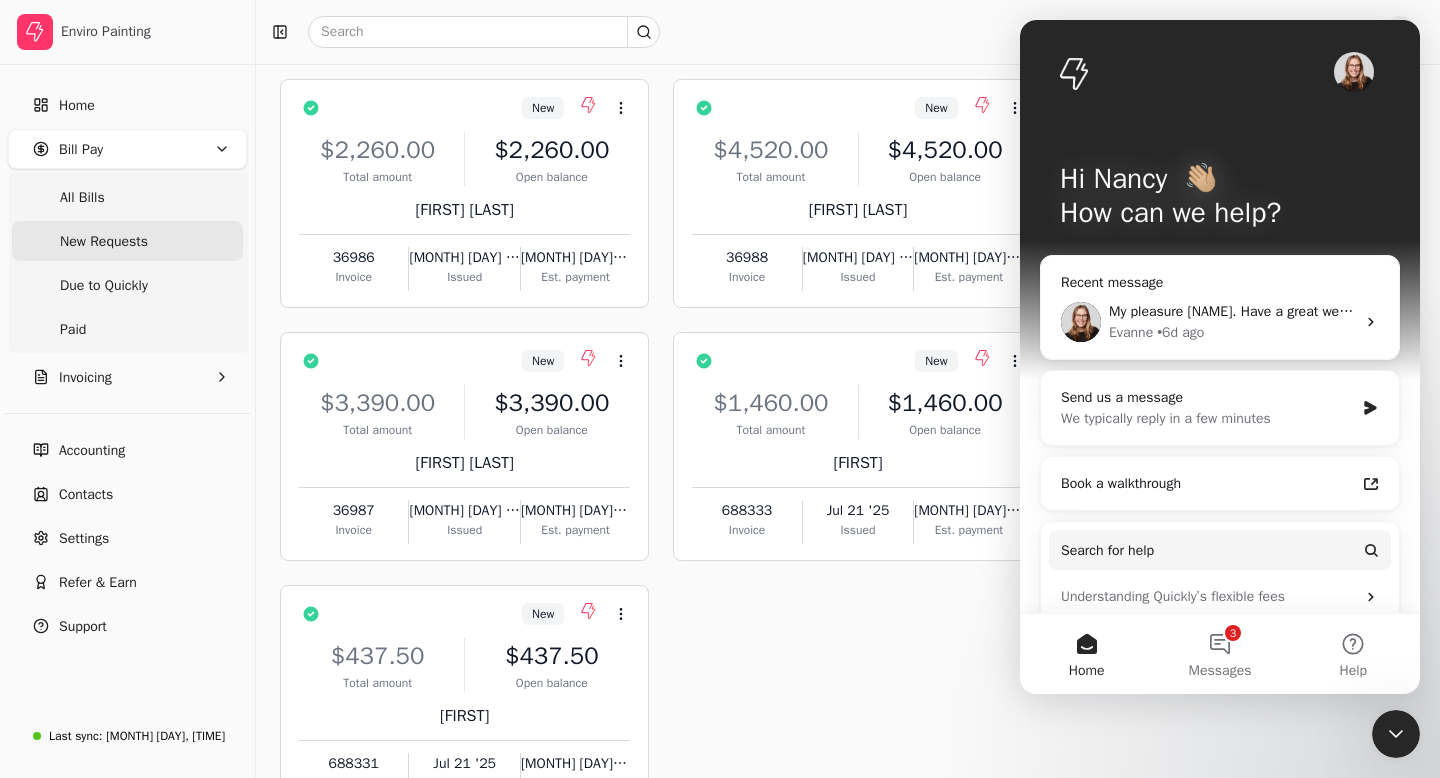click at bounding box center [816, 32] 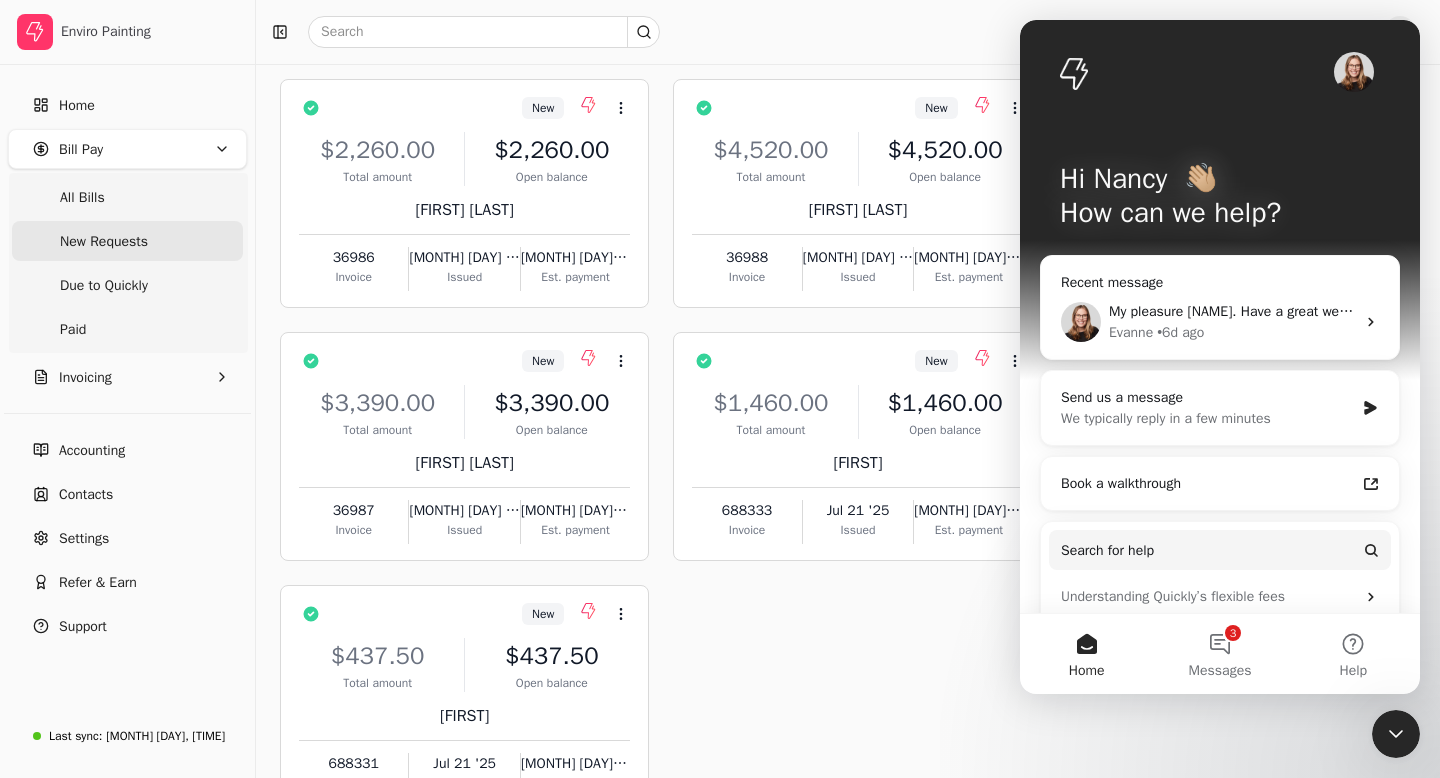 click 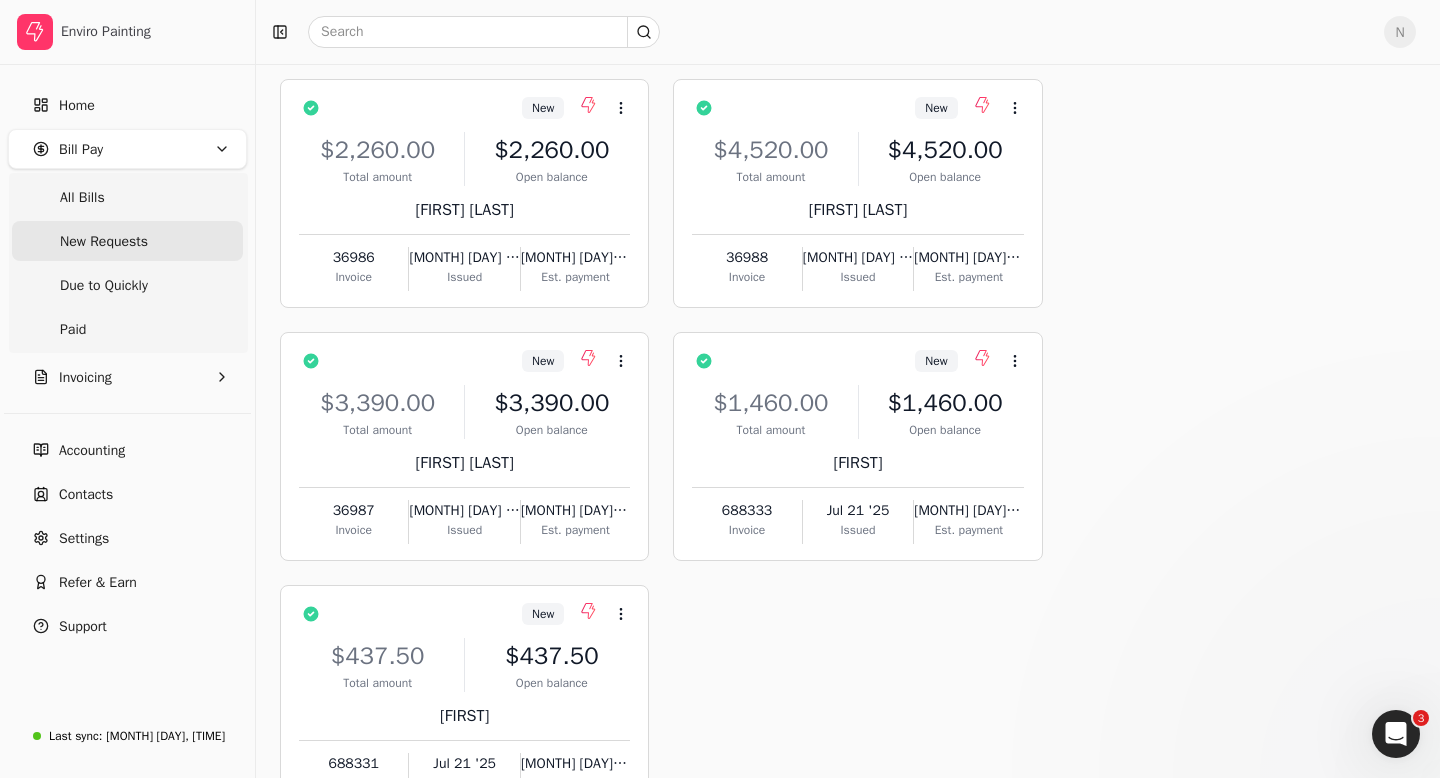 scroll, scrollTop: 0, scrollLeft: 0, axis: both 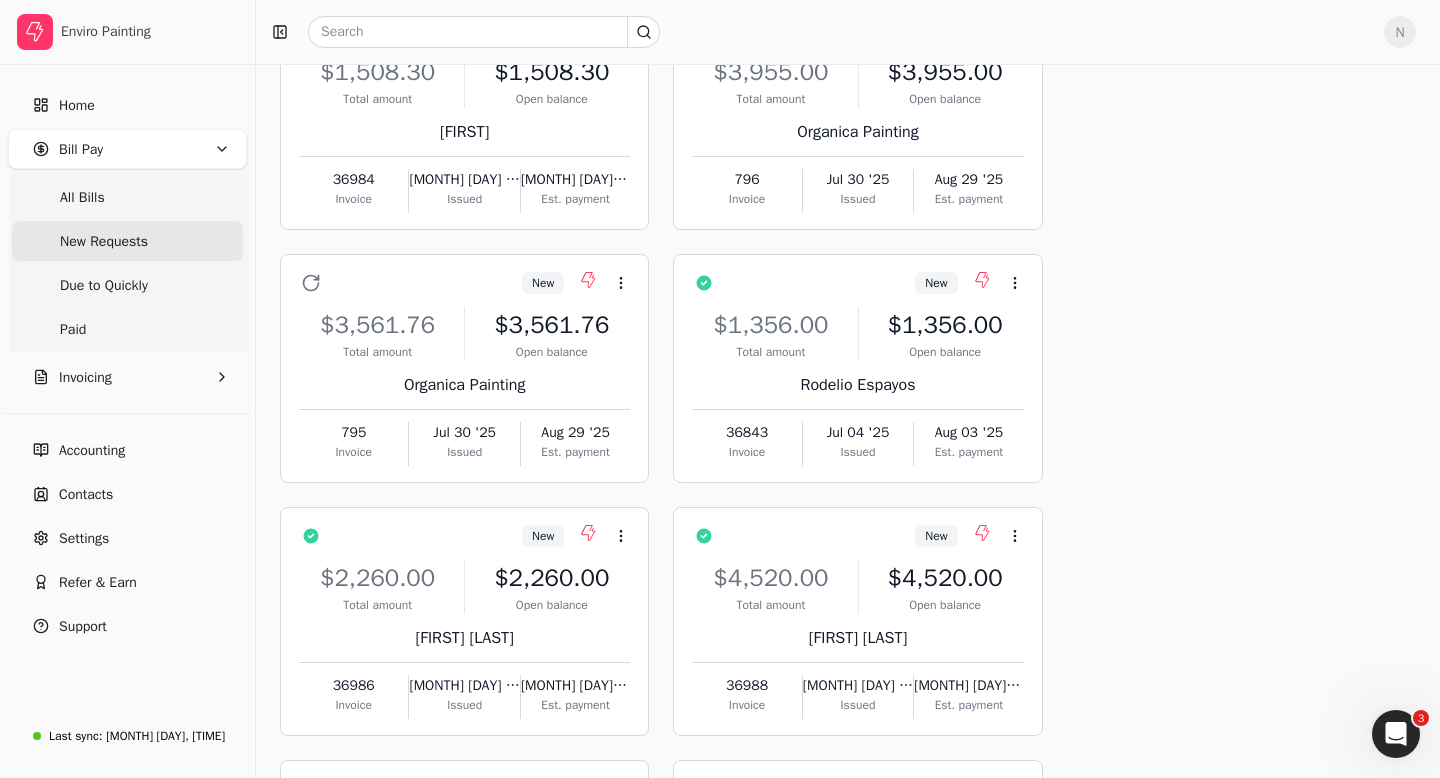 click on "New Requests" at bounding box center [127, 241] 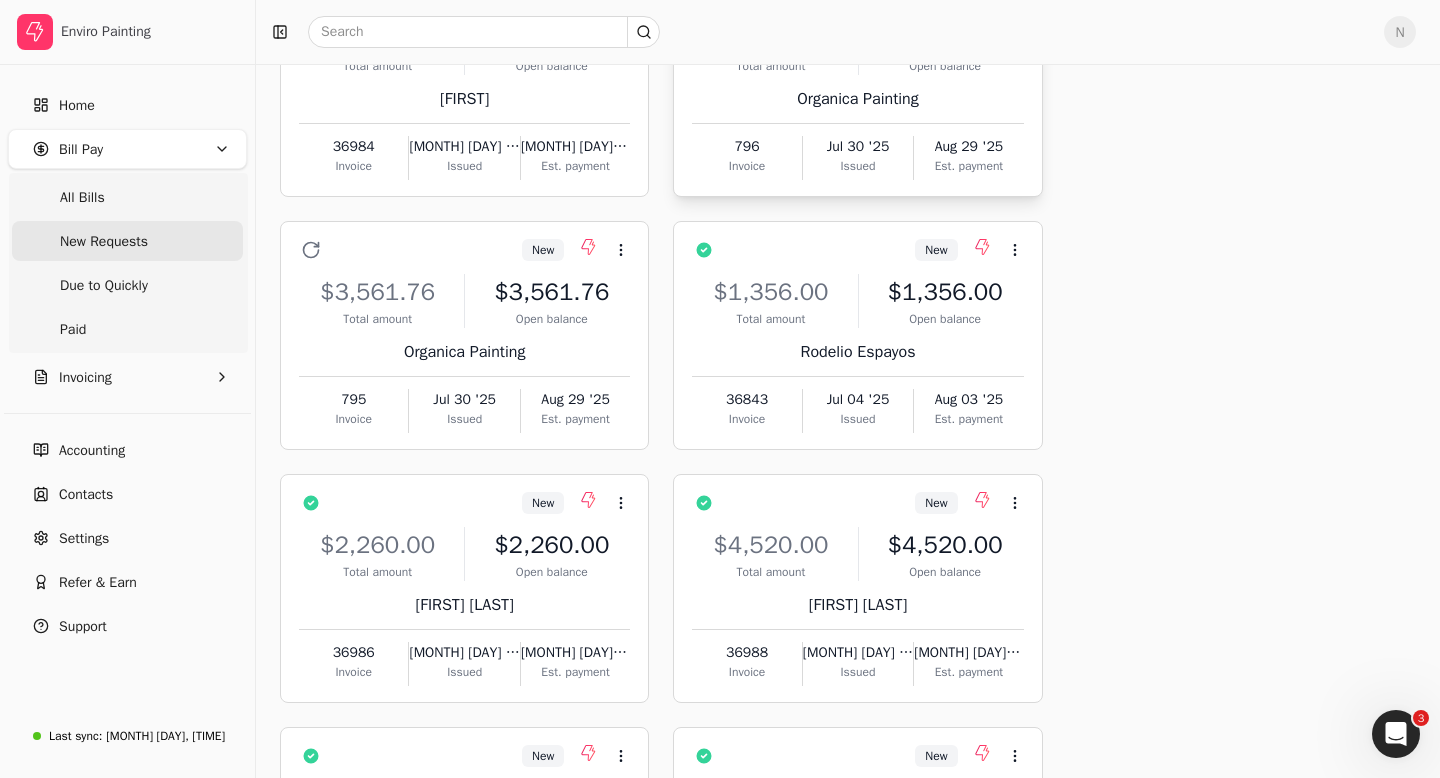 scroll, scrollTop: 84, scrollLeft: 0, axis: vertical 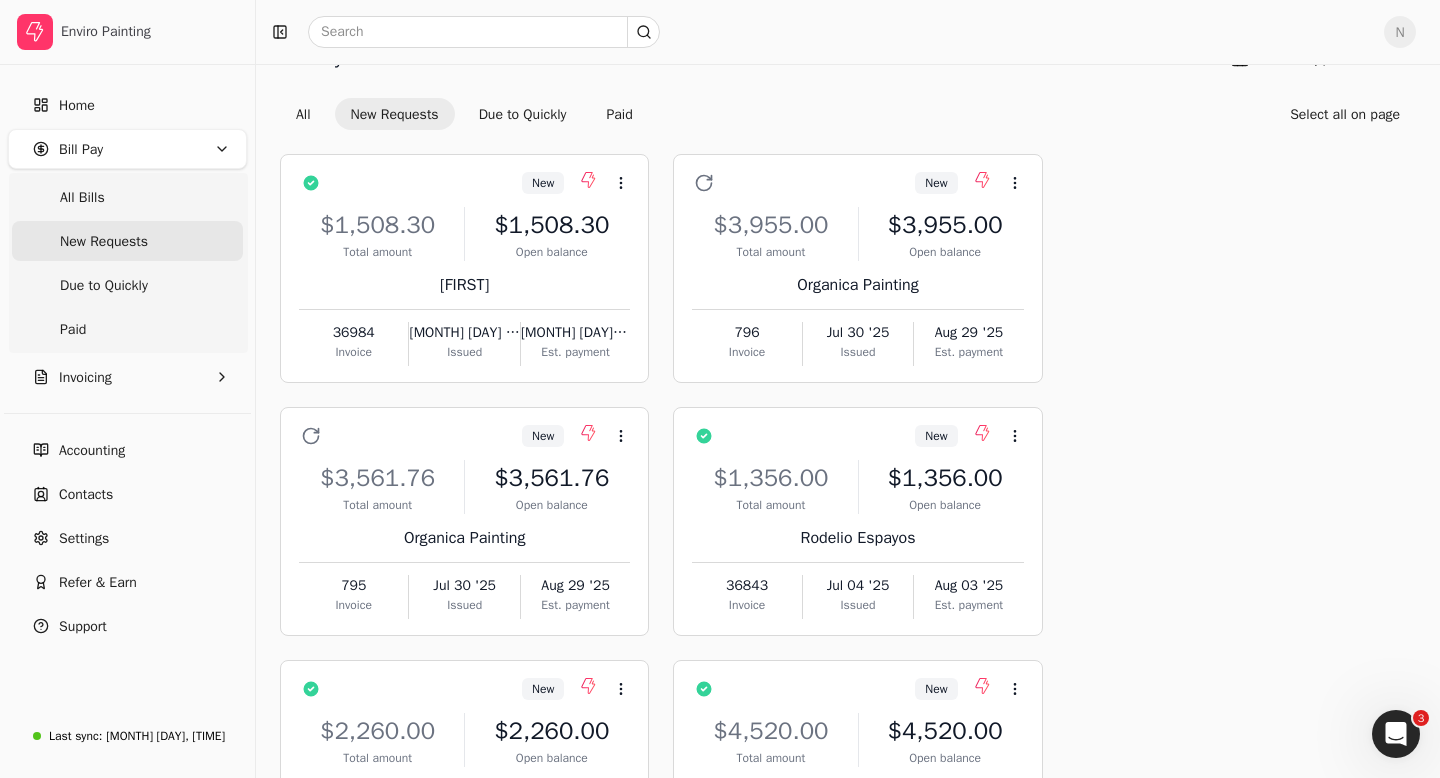 click at bounding box center [1396, 734] 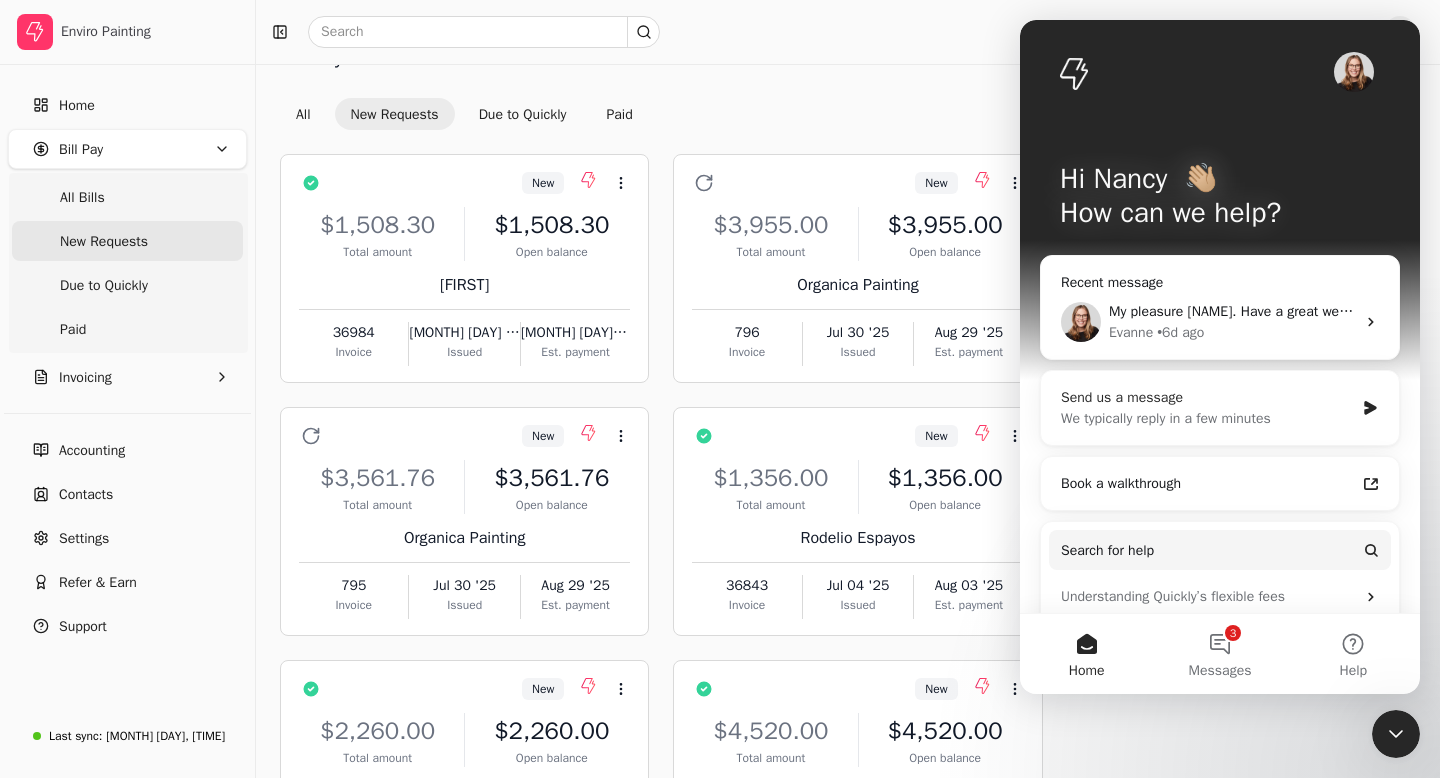 click on "We typically reply in a few minutes" at bounding box center [1207, 418] 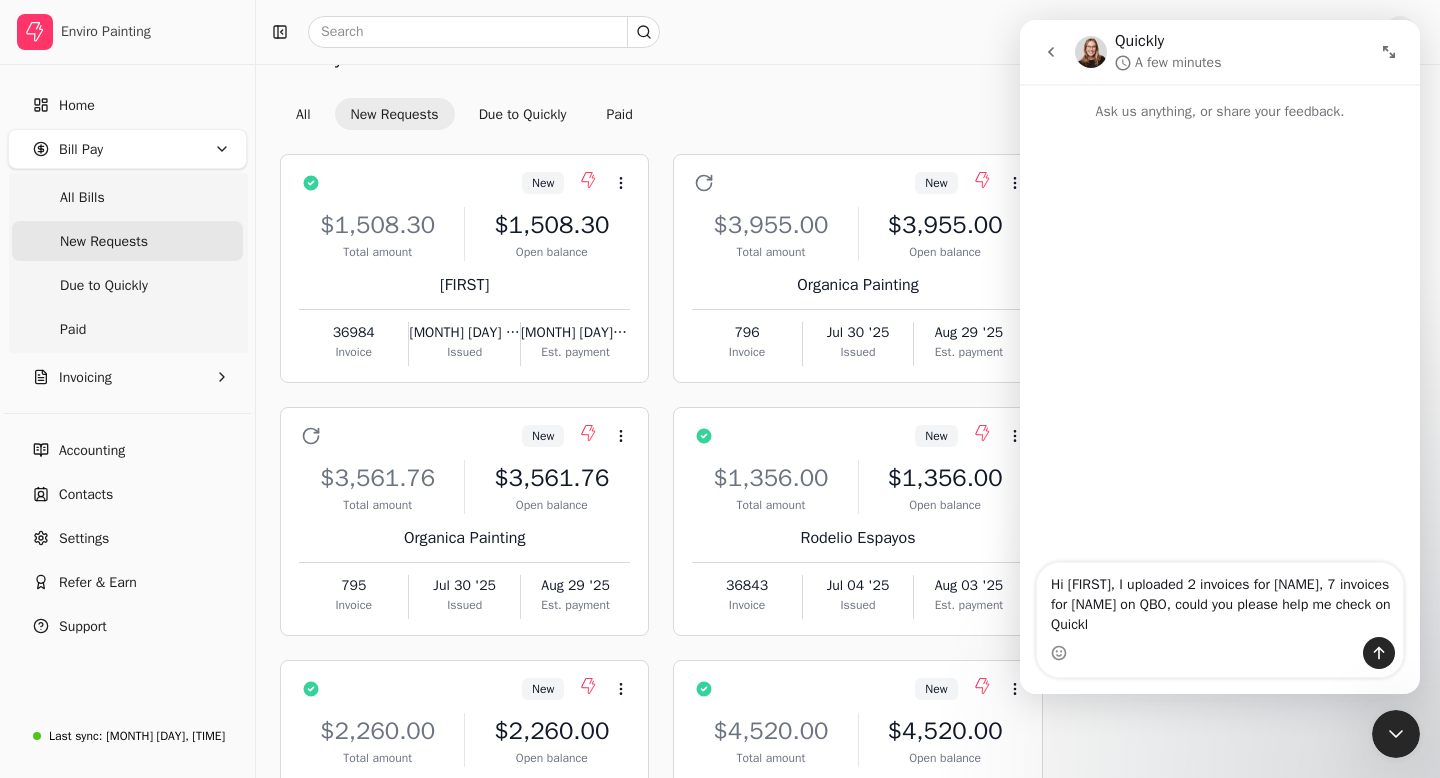 type on "Hi [NAME], I uploaded 2 invoices for [PERSON], 7 invoices for [PERSON] on QBO, could you please help me check on Quickly" 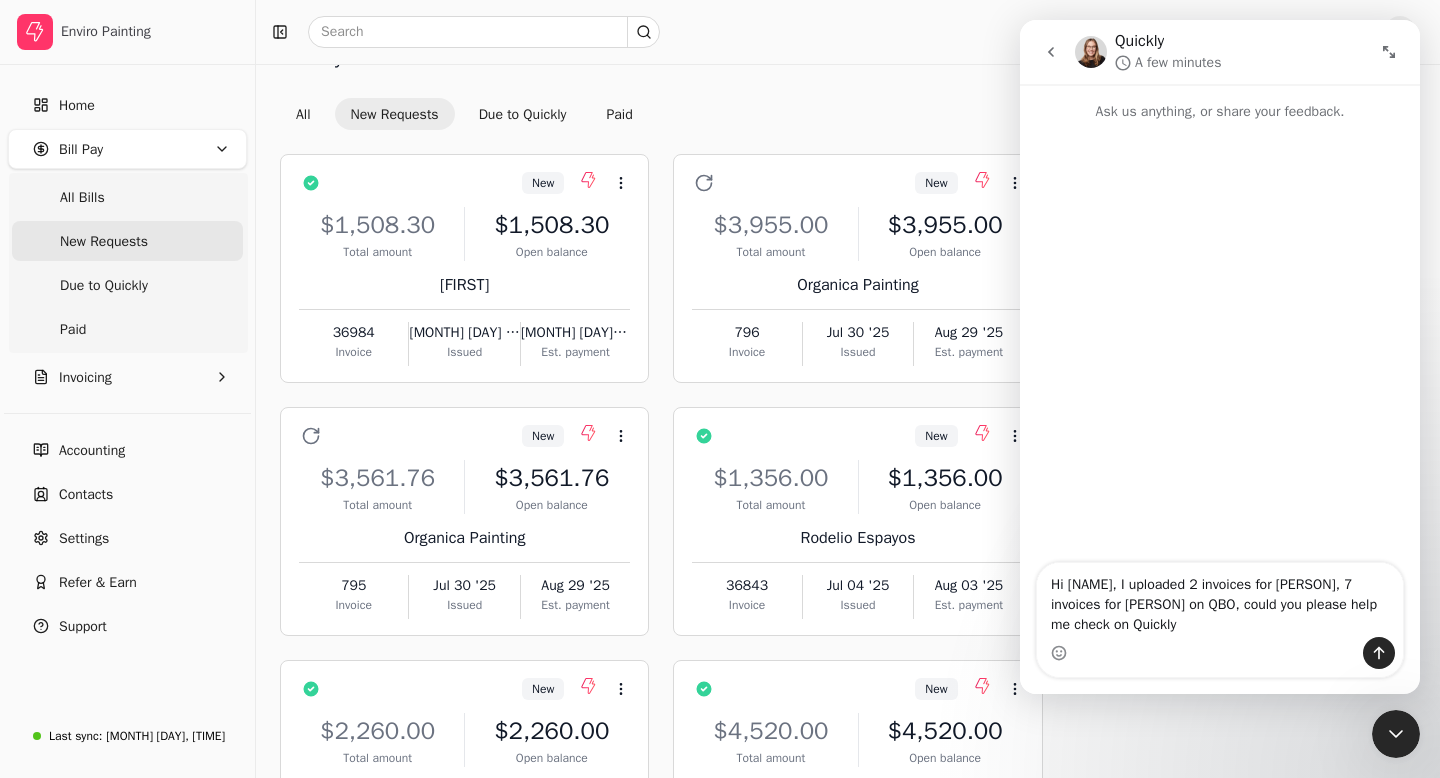 type 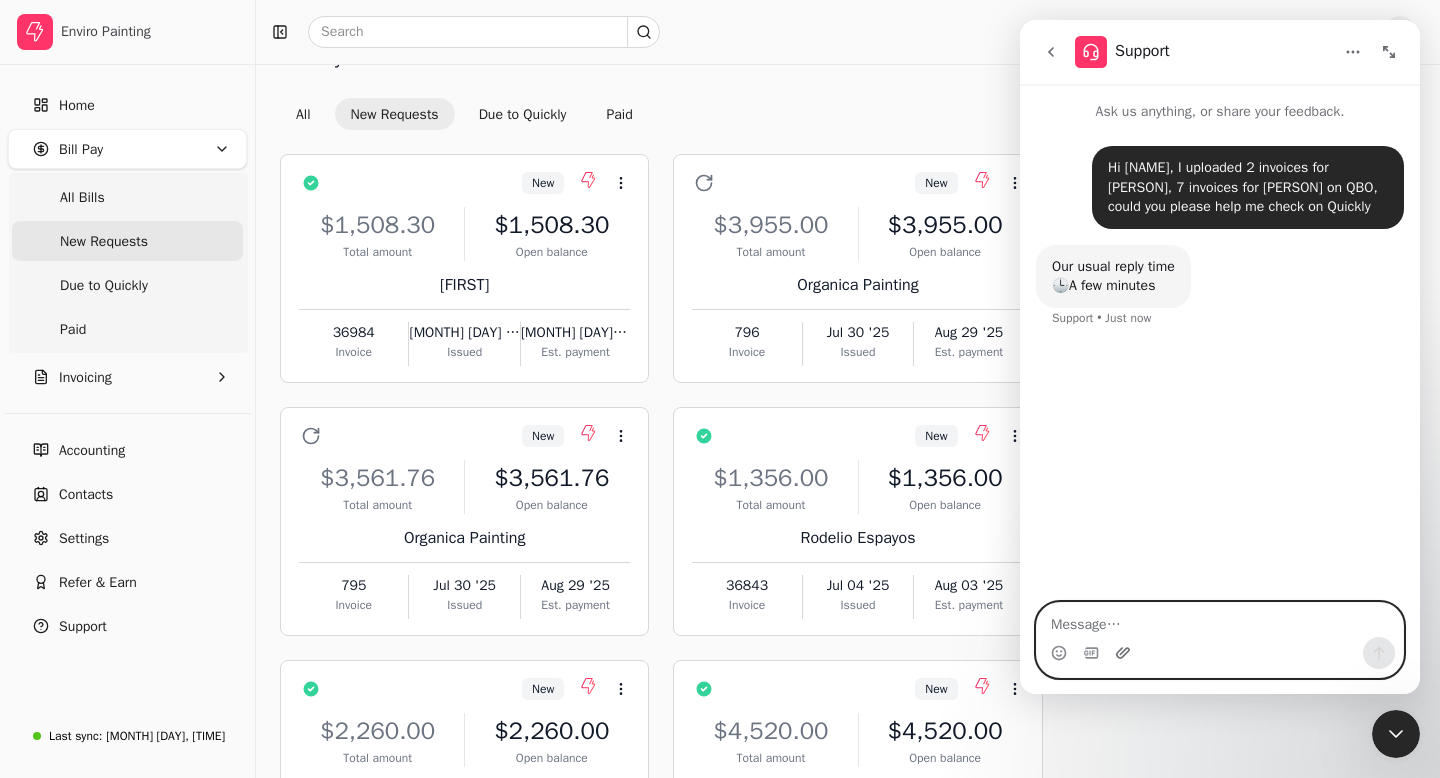 click 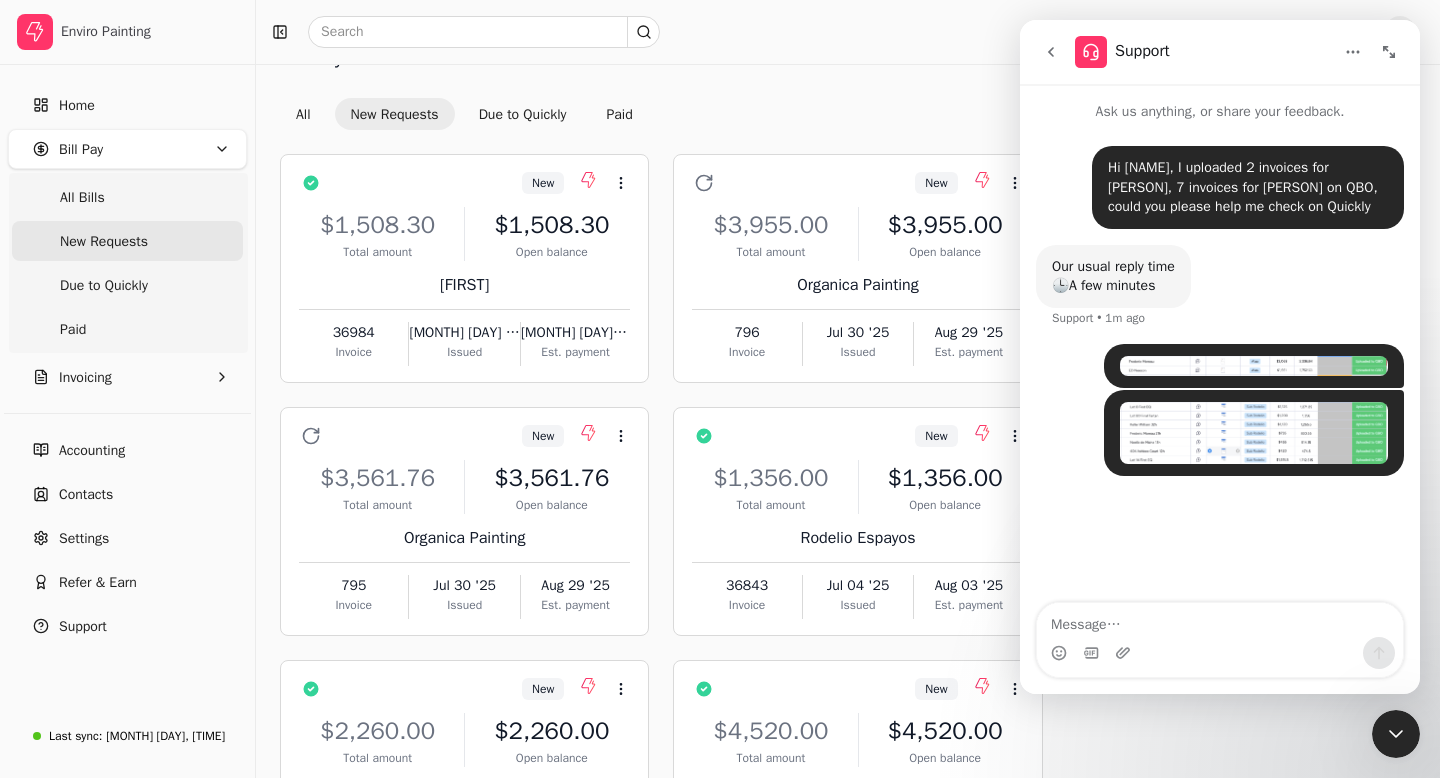 click at bounding box center [1254, 366] 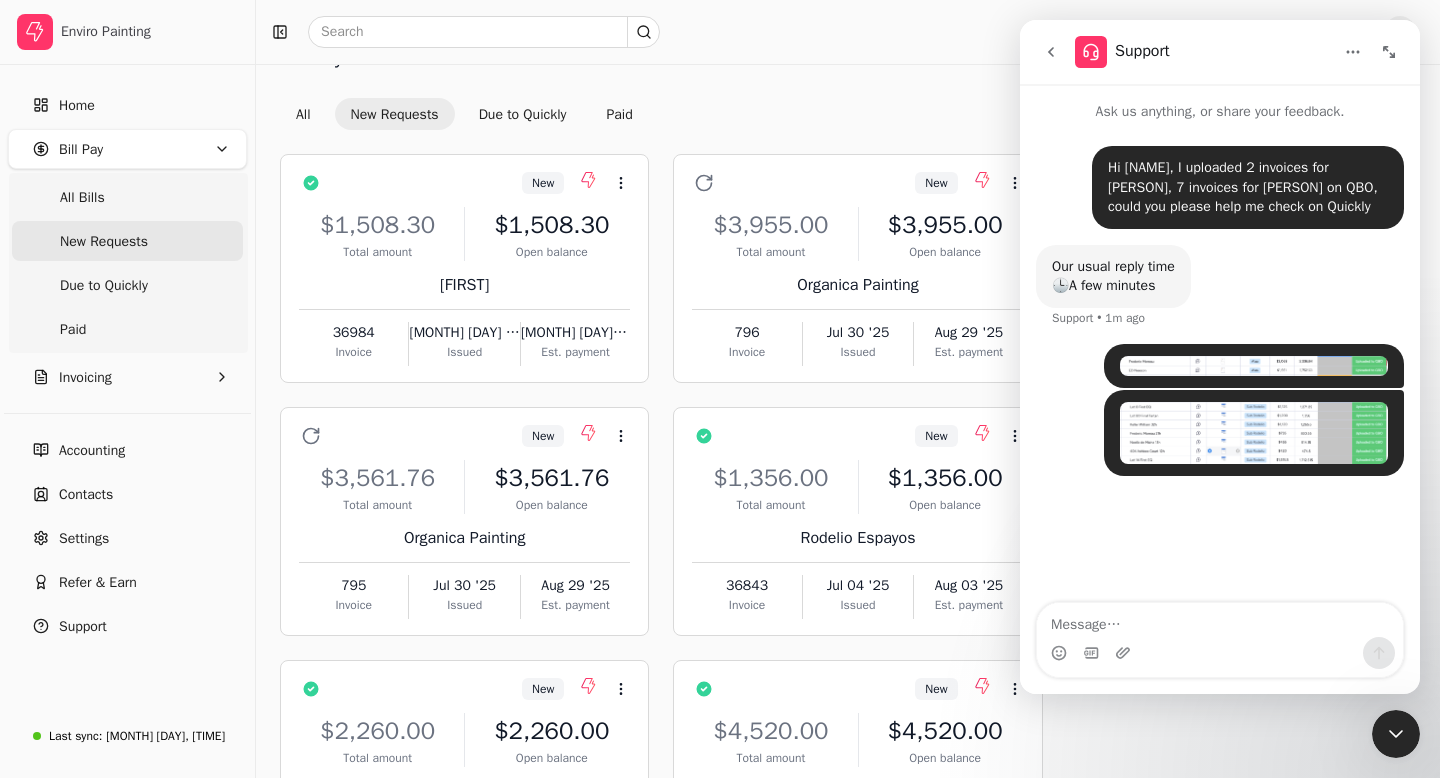 scroll, scrollTop: 0, scrollLeft: 0, axis: both 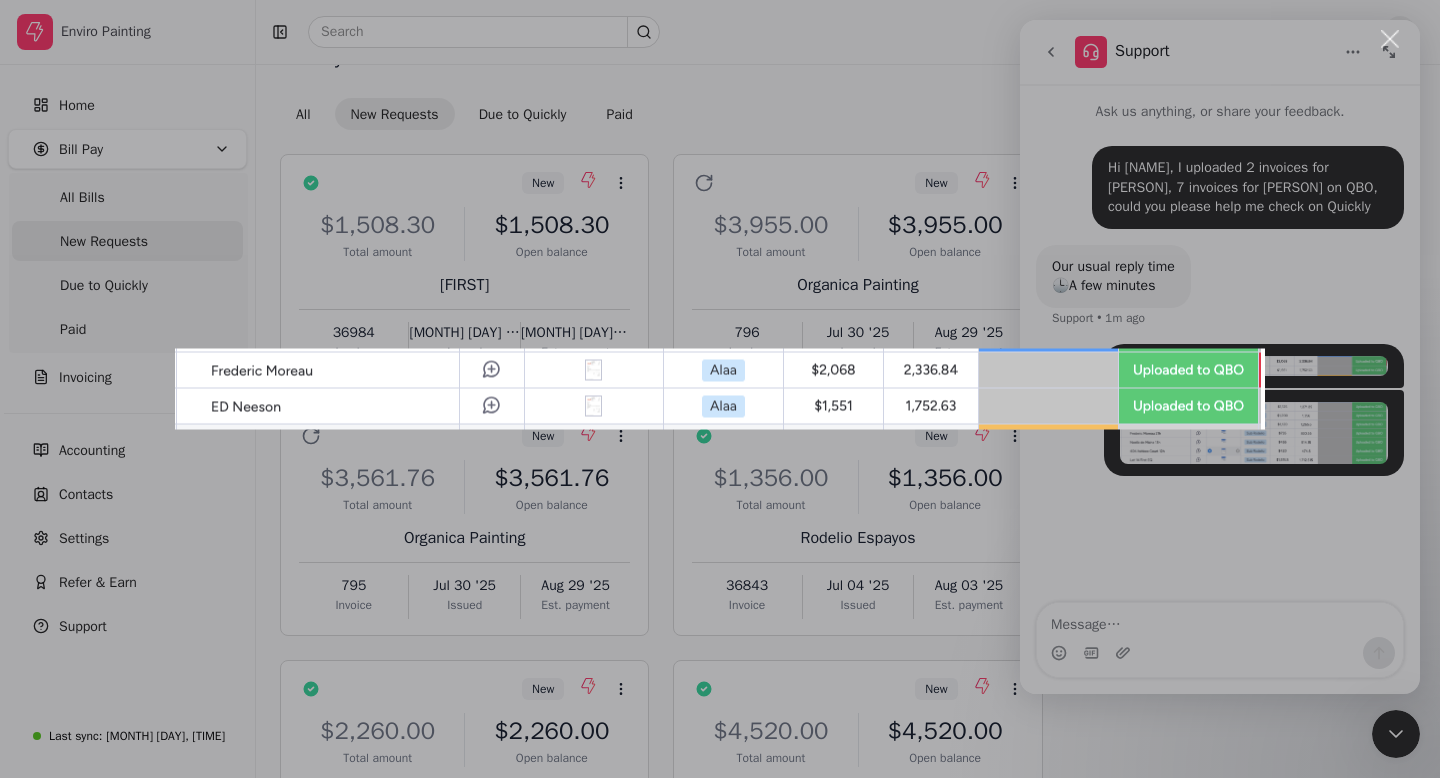 click at bounding box center [1390, 39] 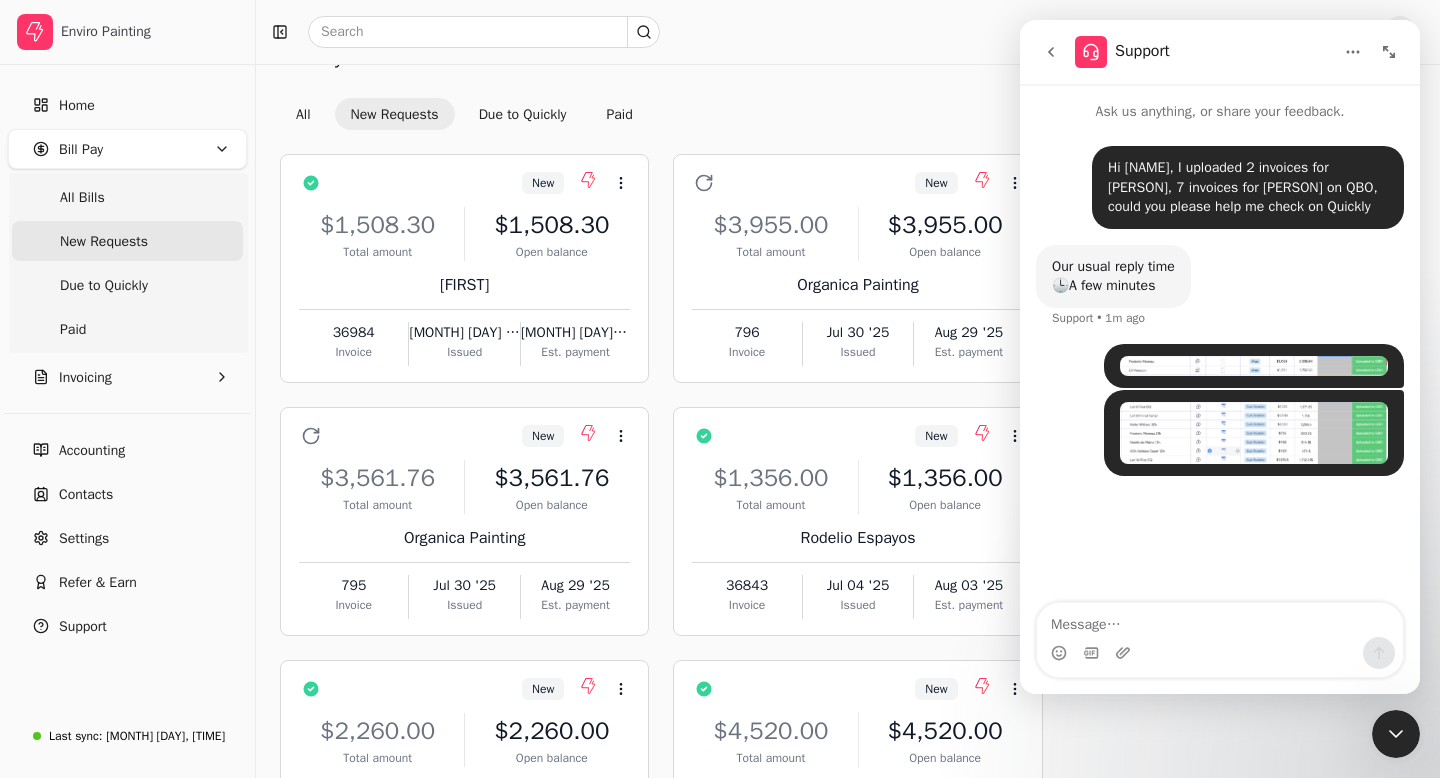 click at bounding box center [1254, 433] 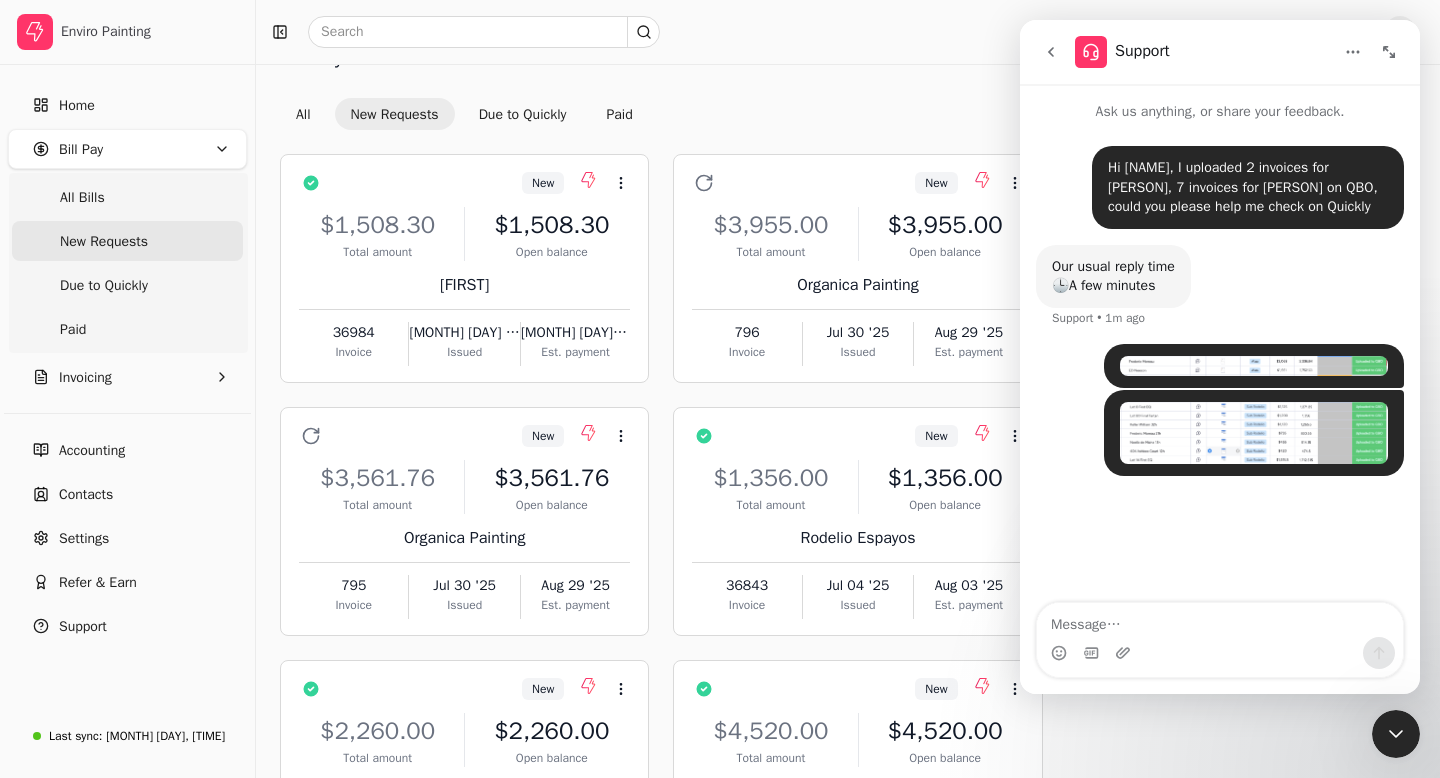 scroll, scrollTop: 0, scrollLeft: 0, axis: both 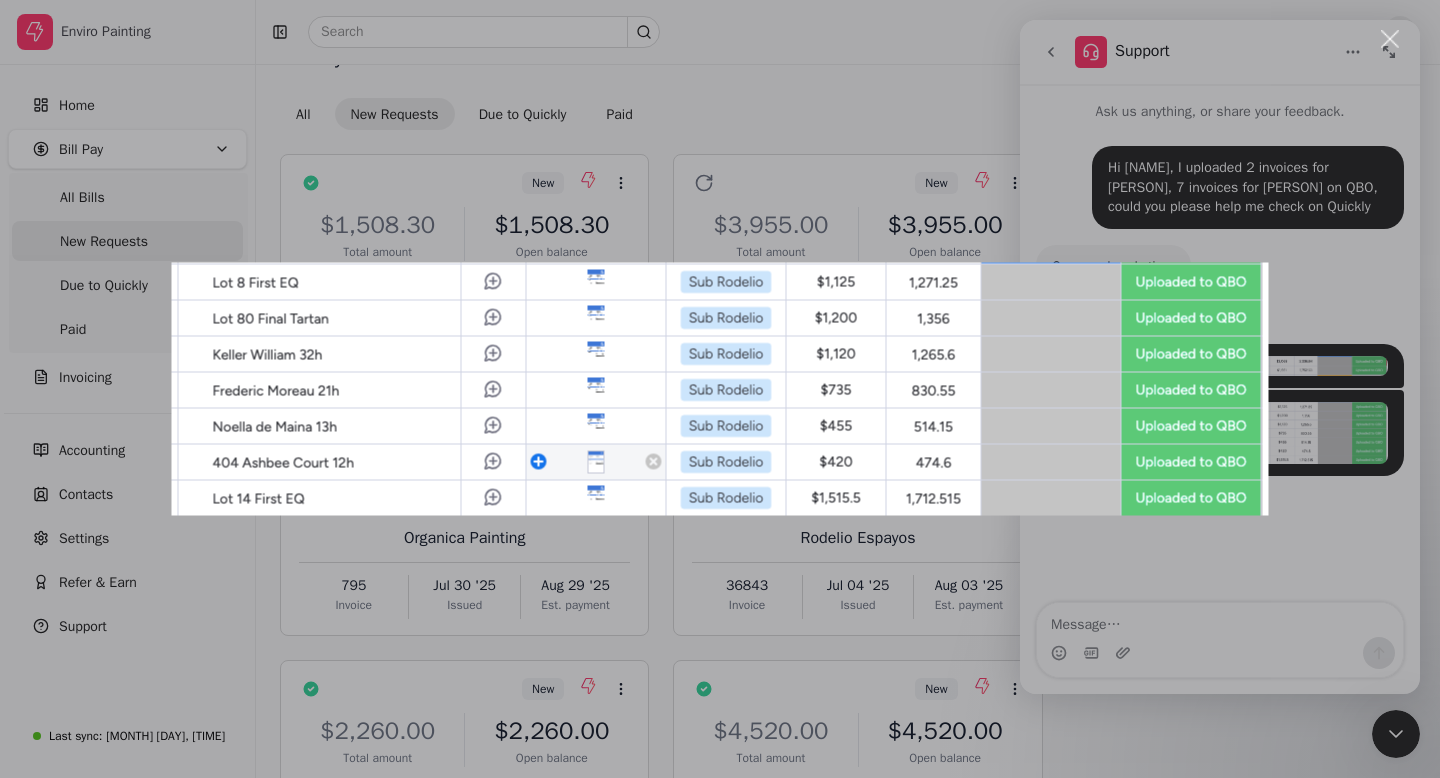 click at bounding box center (1390, 39) 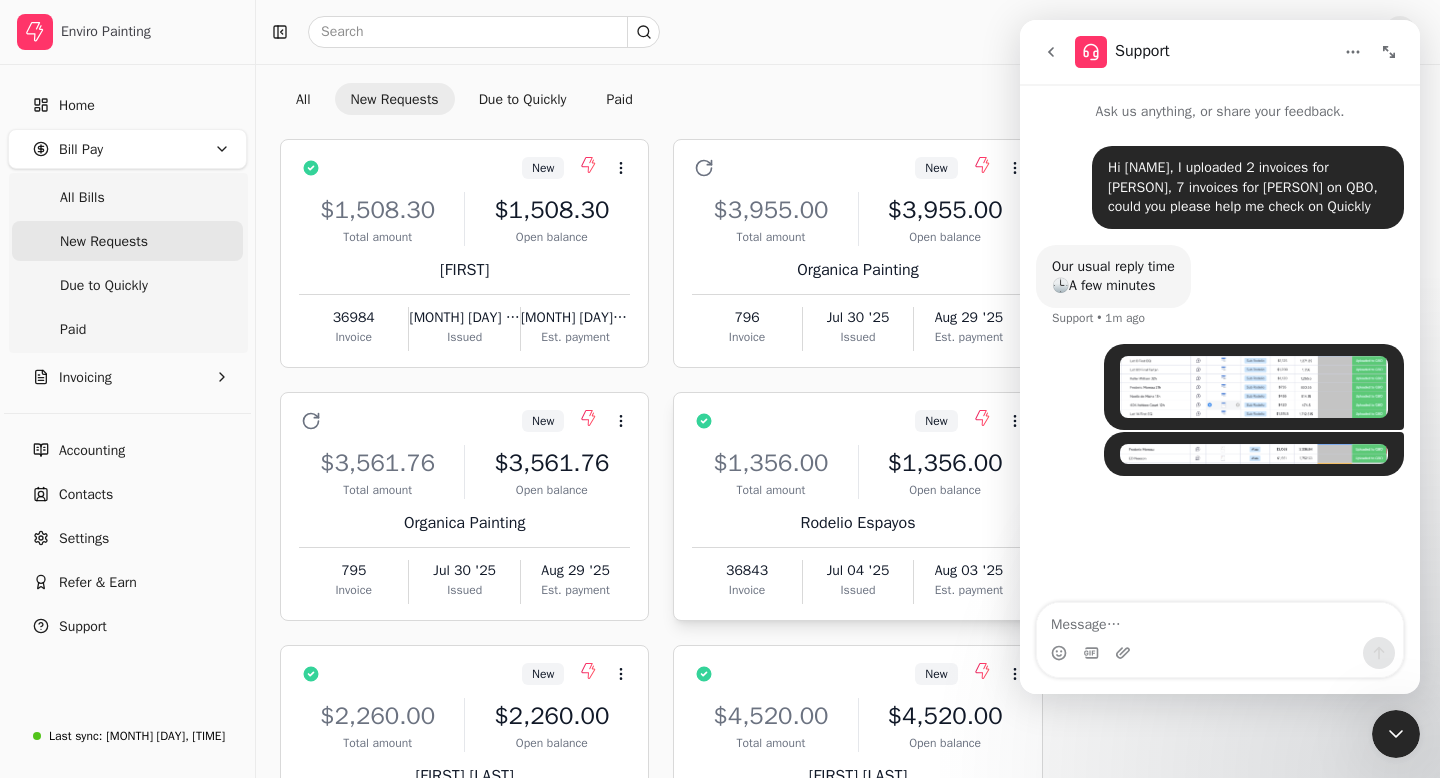 scroll, scrollTop: 0, scrollLeft: 0, axis: both 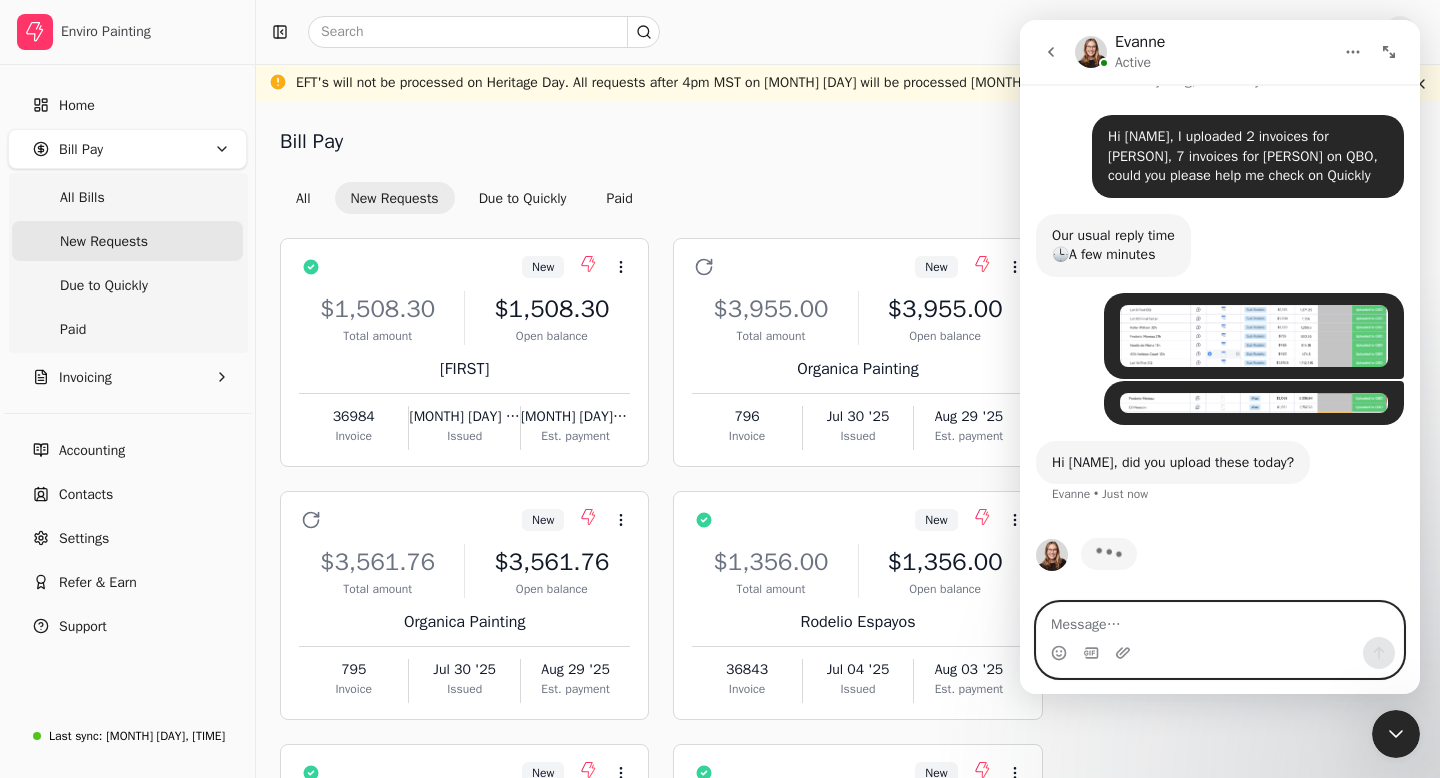 click at bounding box center (1220, 620) 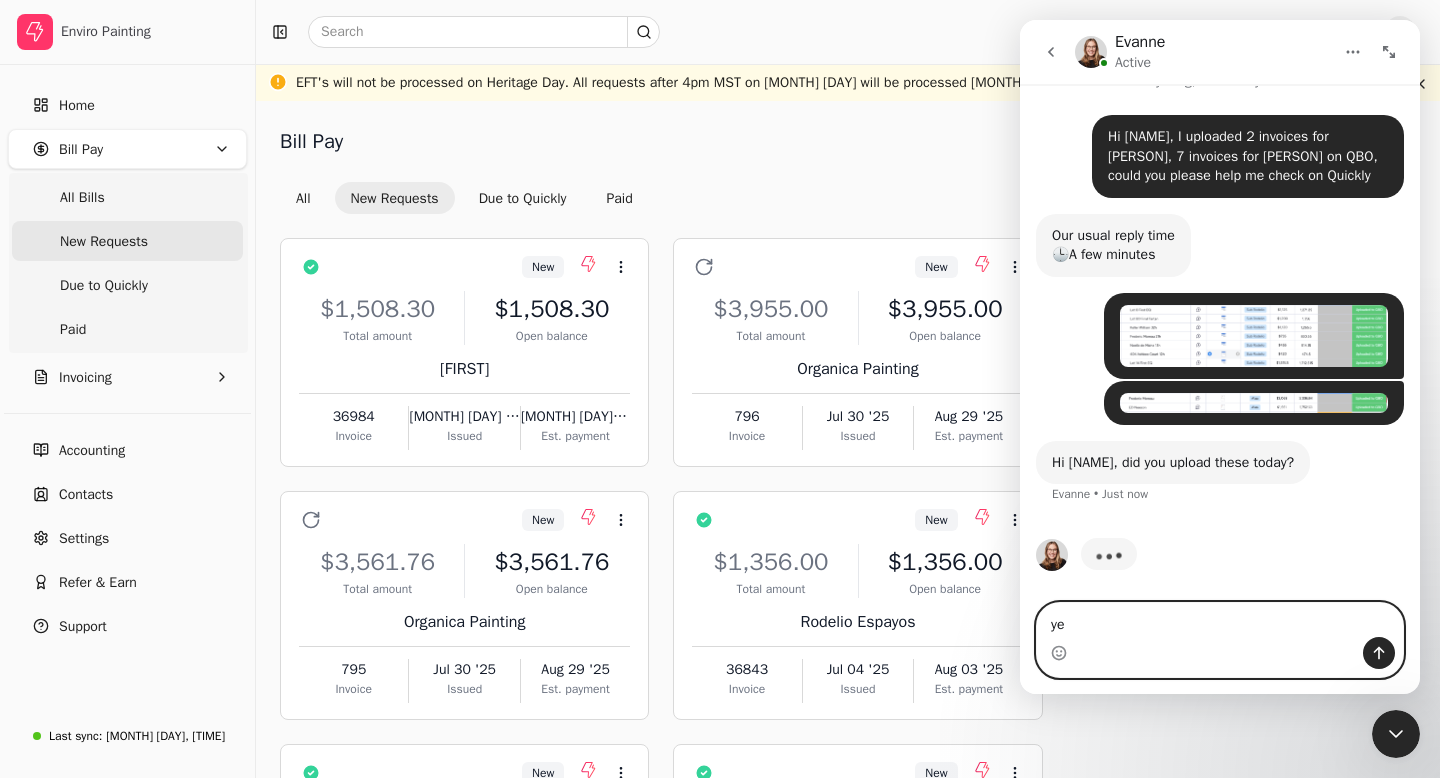 type on "yes" 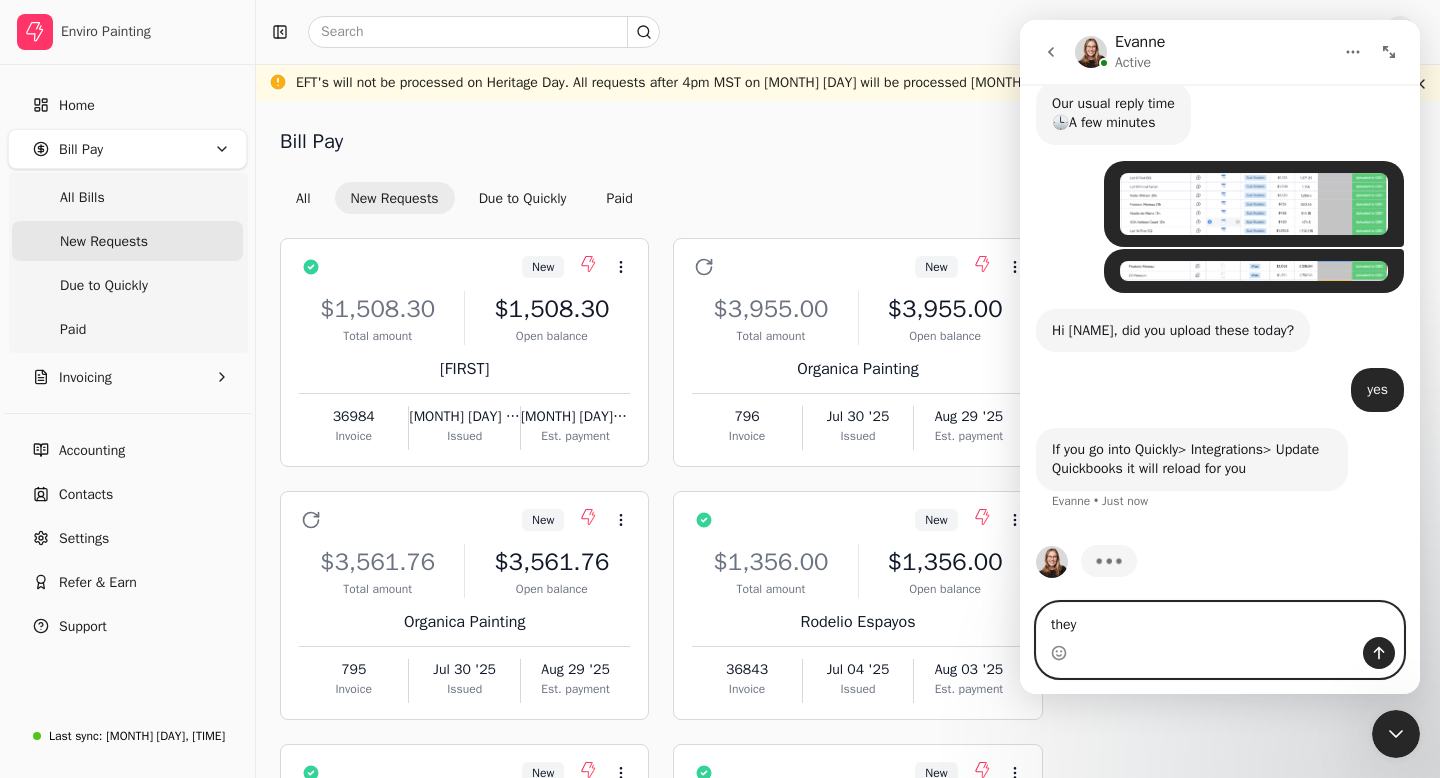 scroll, scrollTop: 170, scrollLeft: 0, axis: vertical 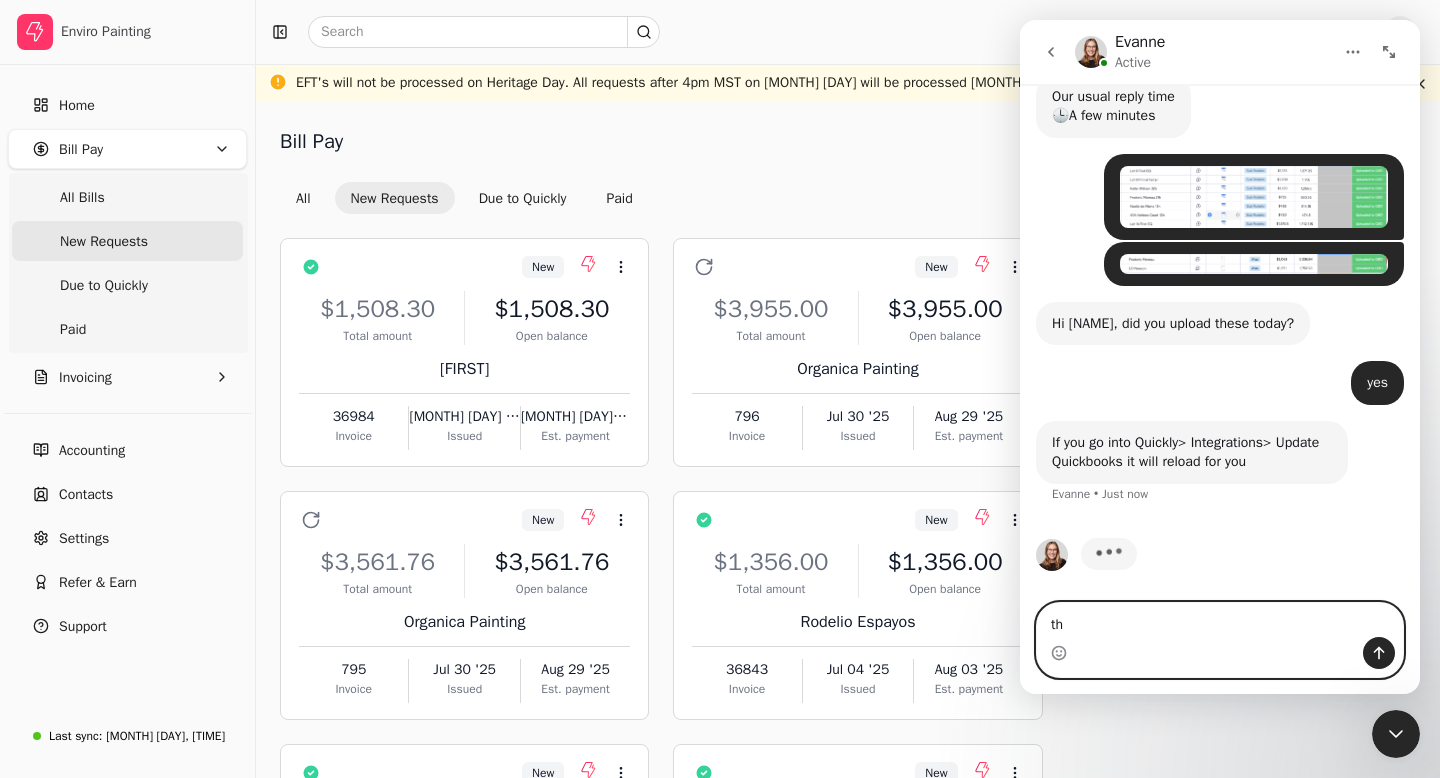 type on "t" 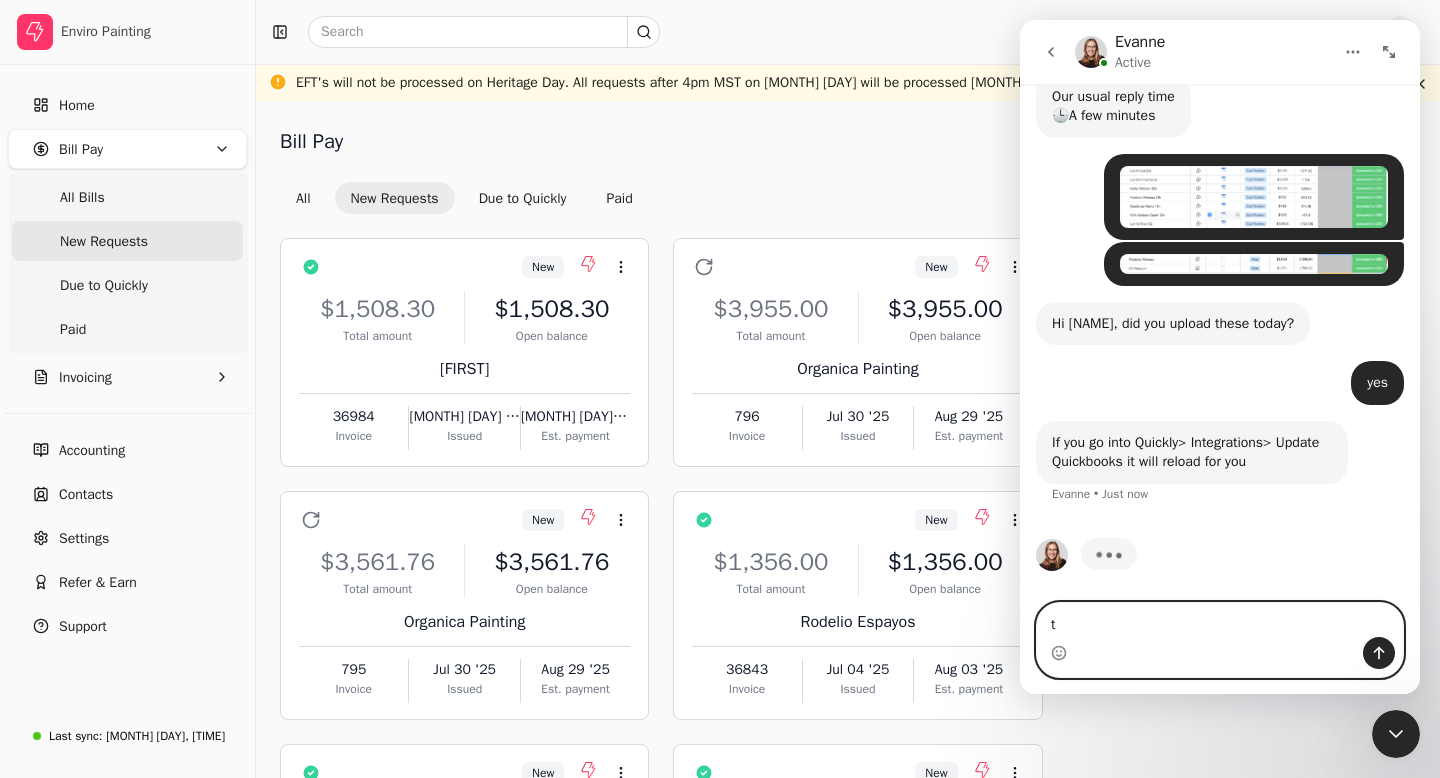 type 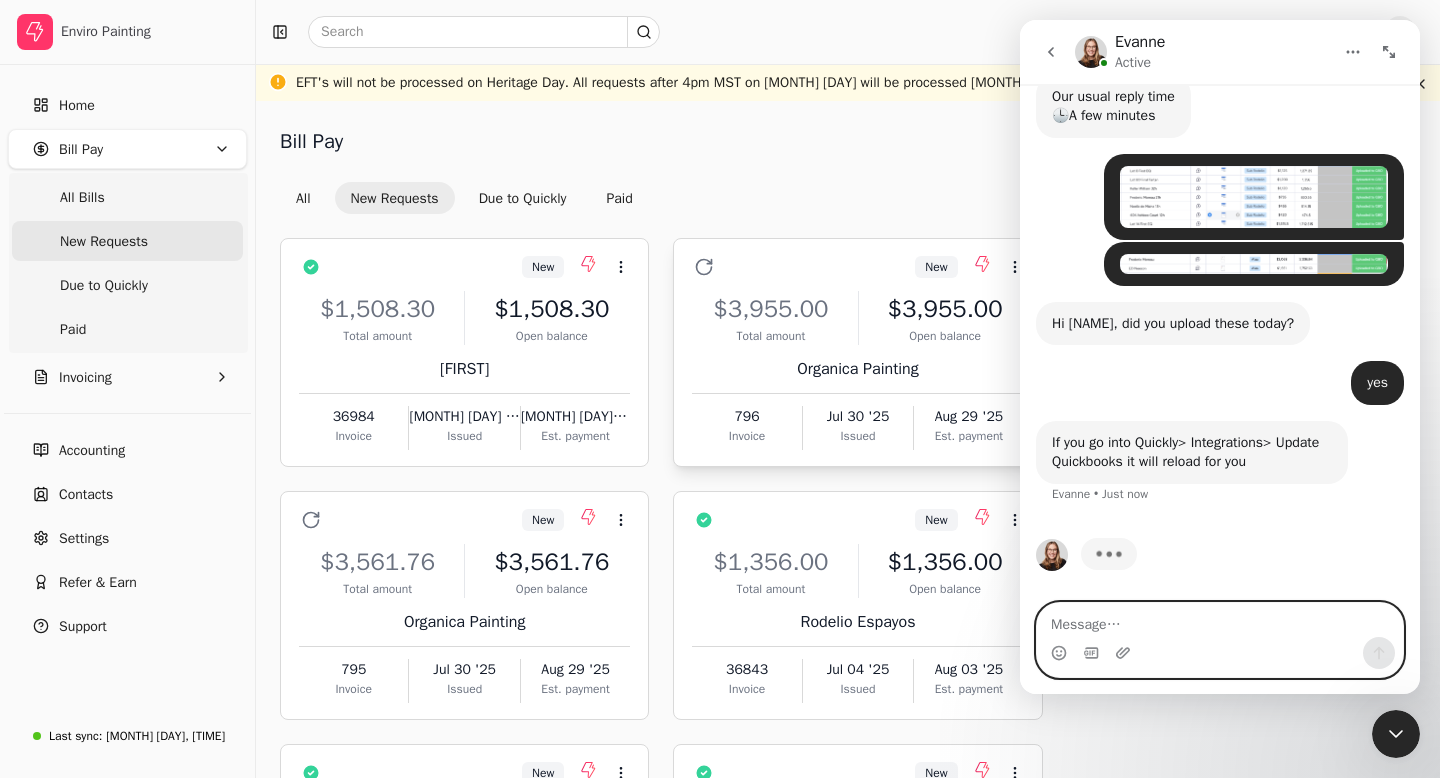 scroll, scrollTop: 93, scrollLeft: 0, axis: vertical 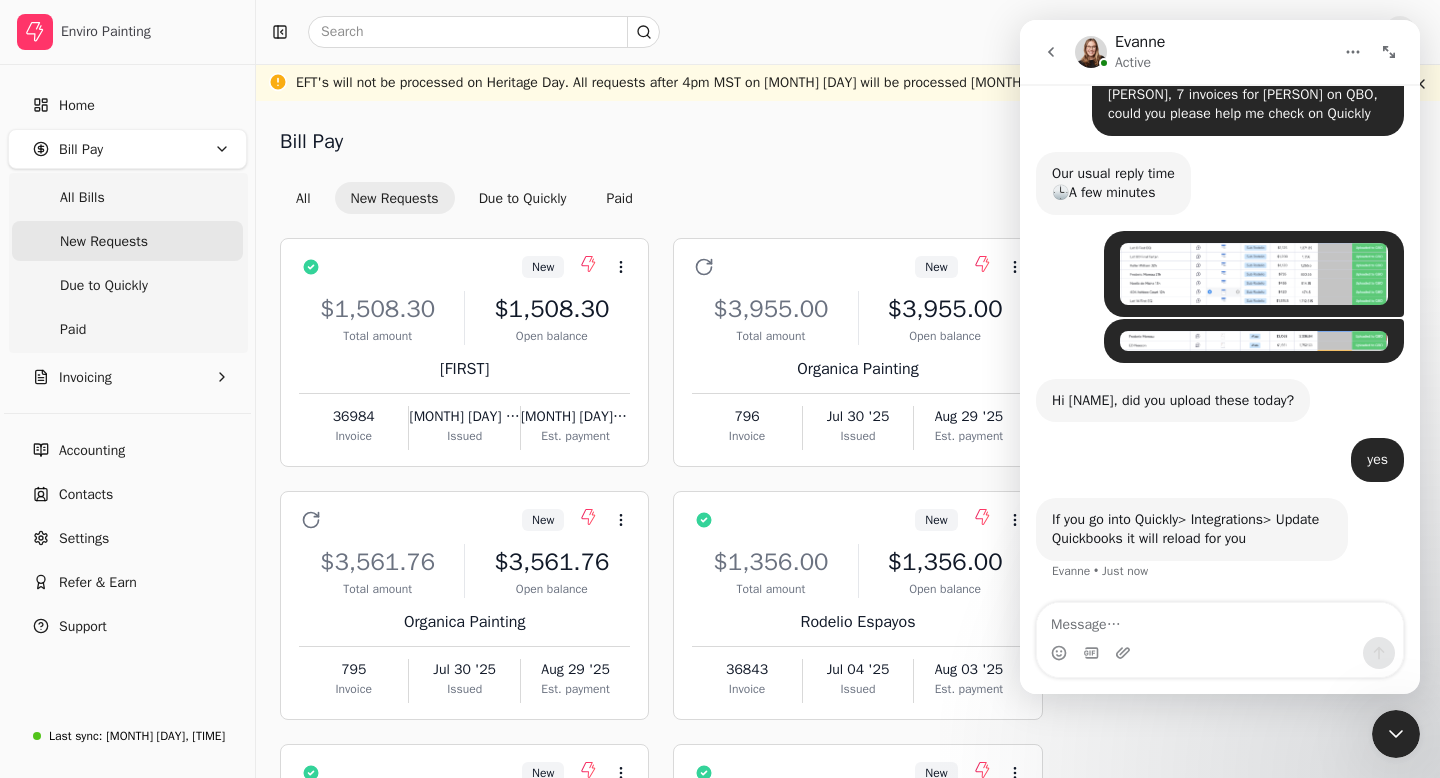 click at bounding box center [1396, 734] 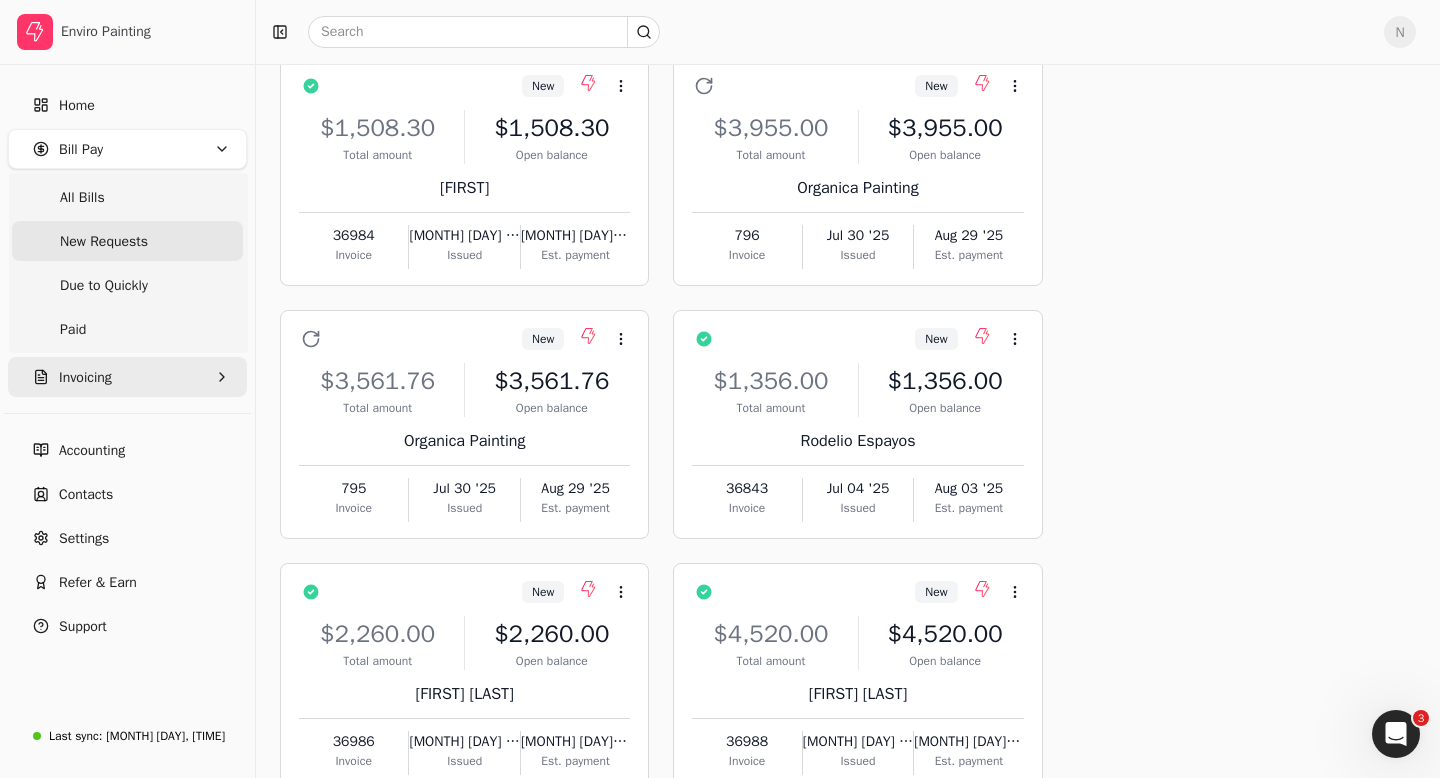 scroll, scrollTop: 0, scrollLeft: 0, axis: both 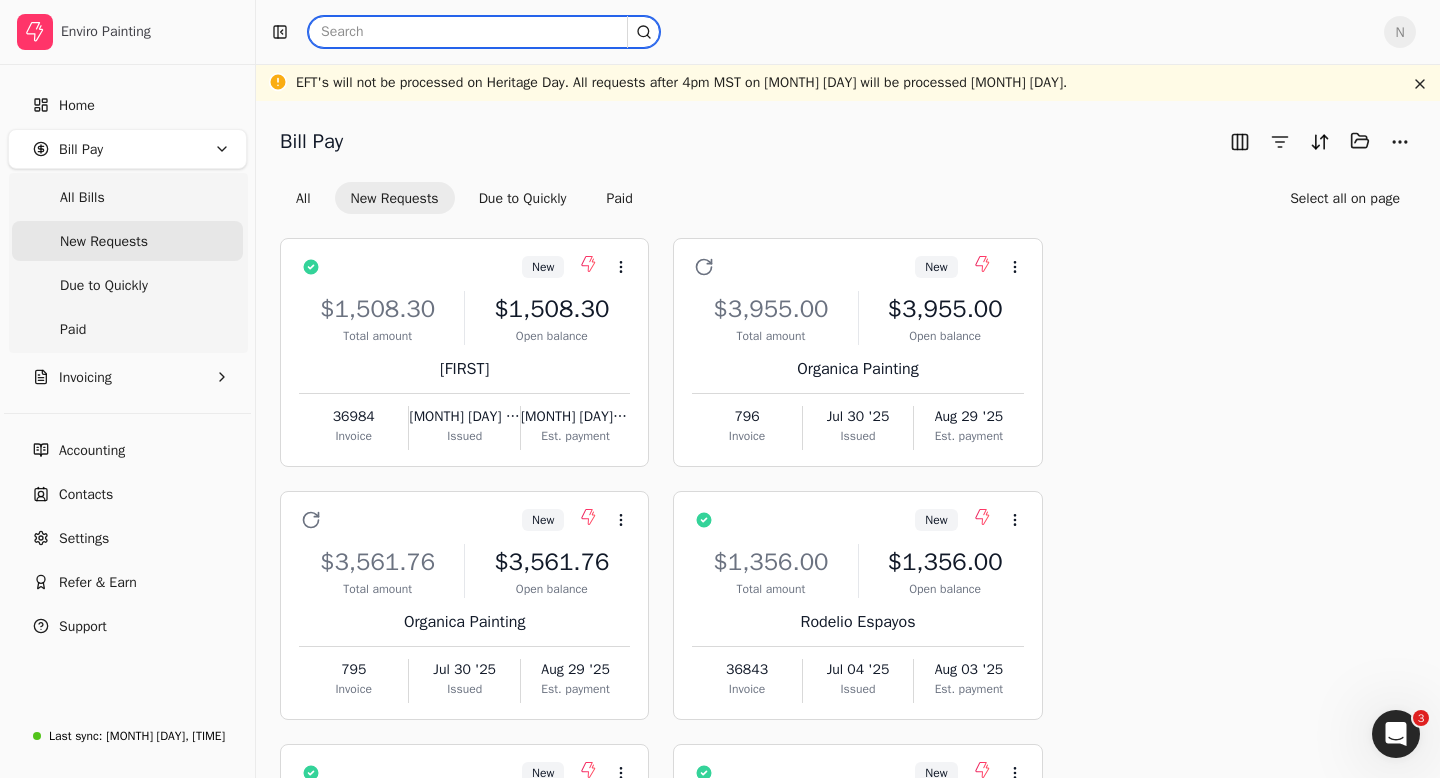 click at bounding box center (484, 32) 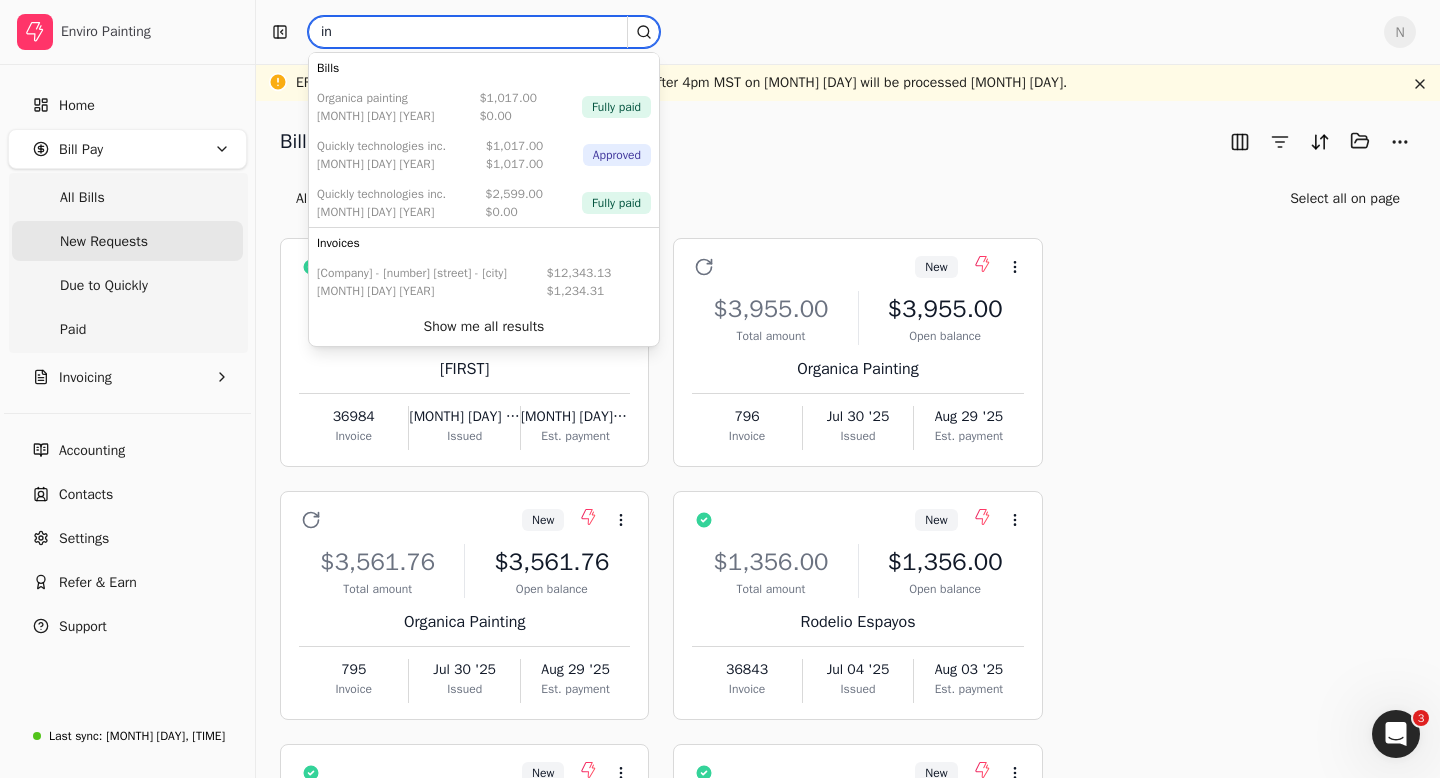 type on "i" 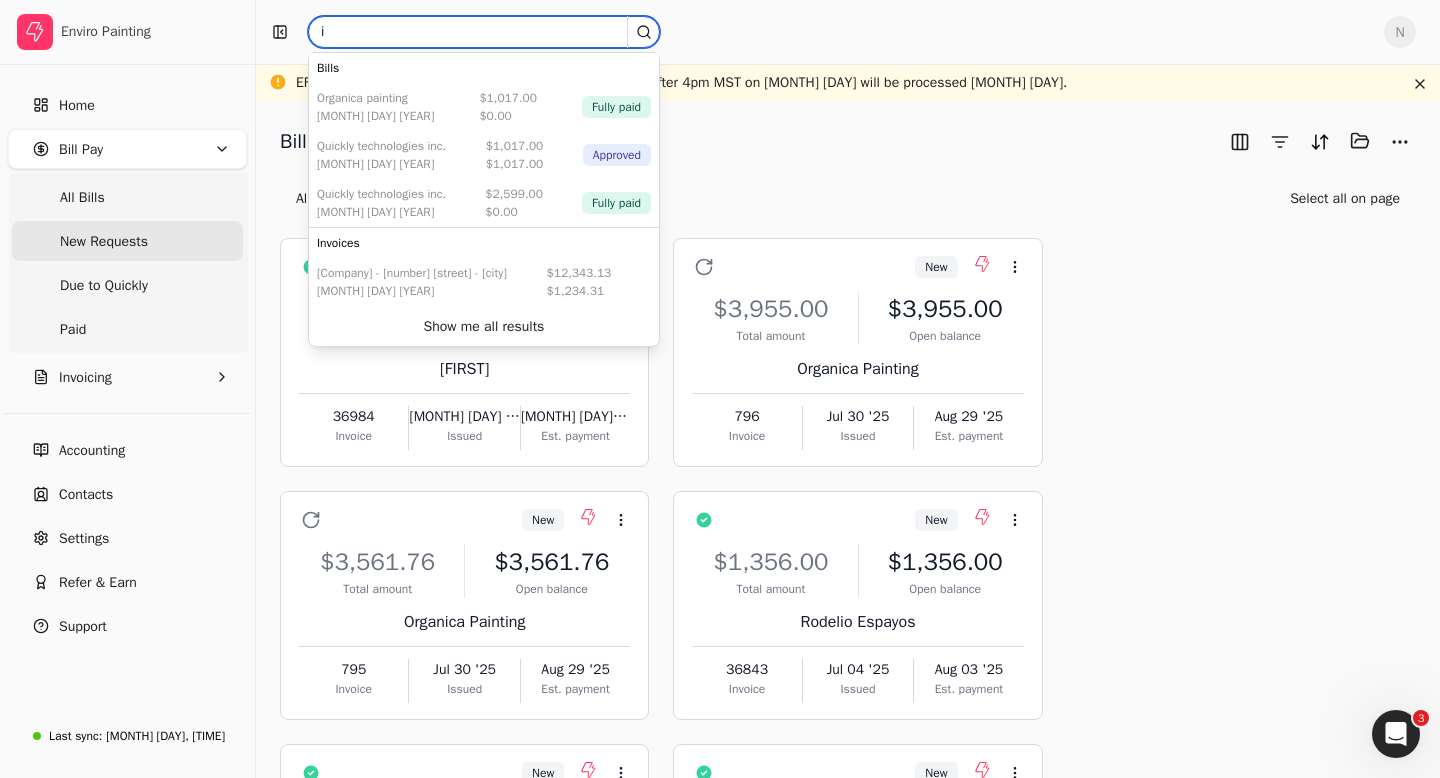 type 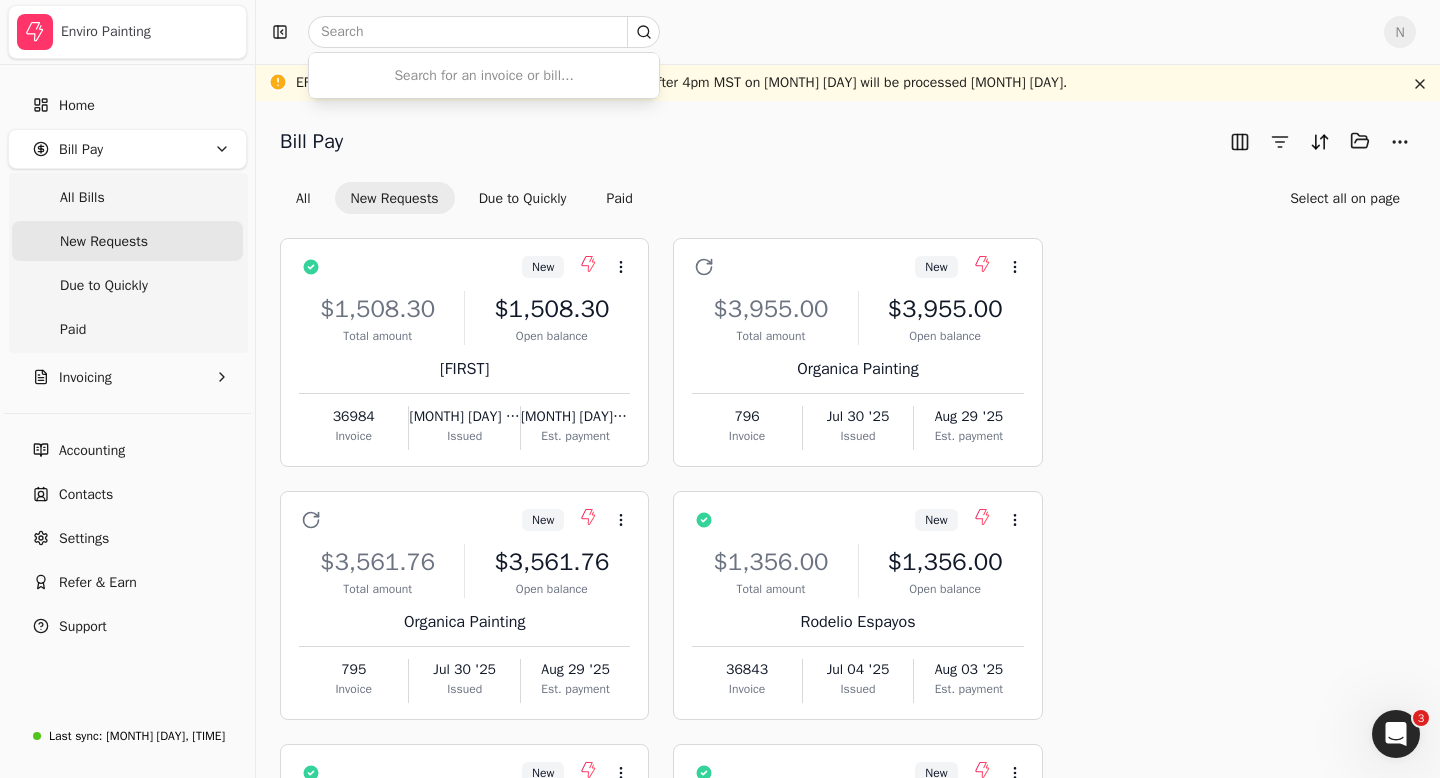 click 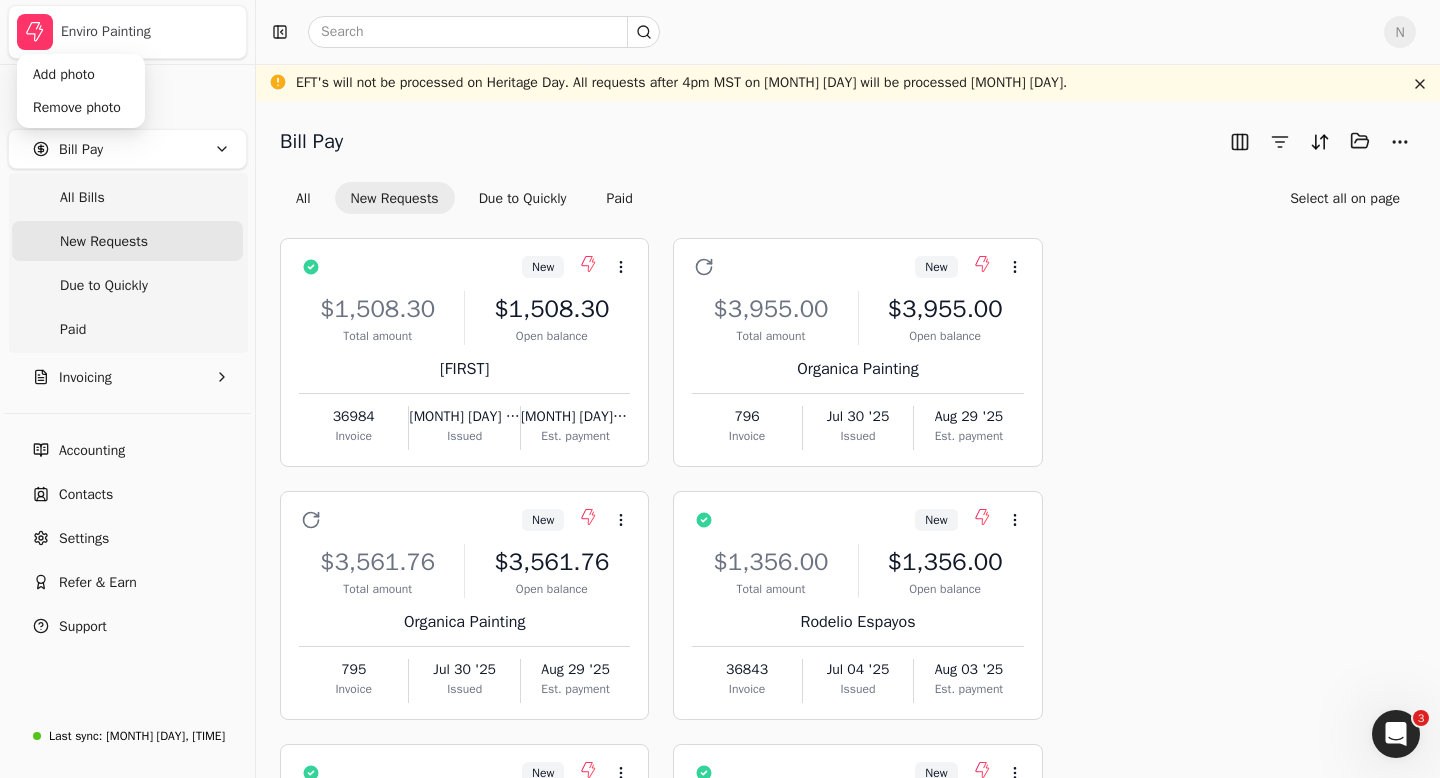 click 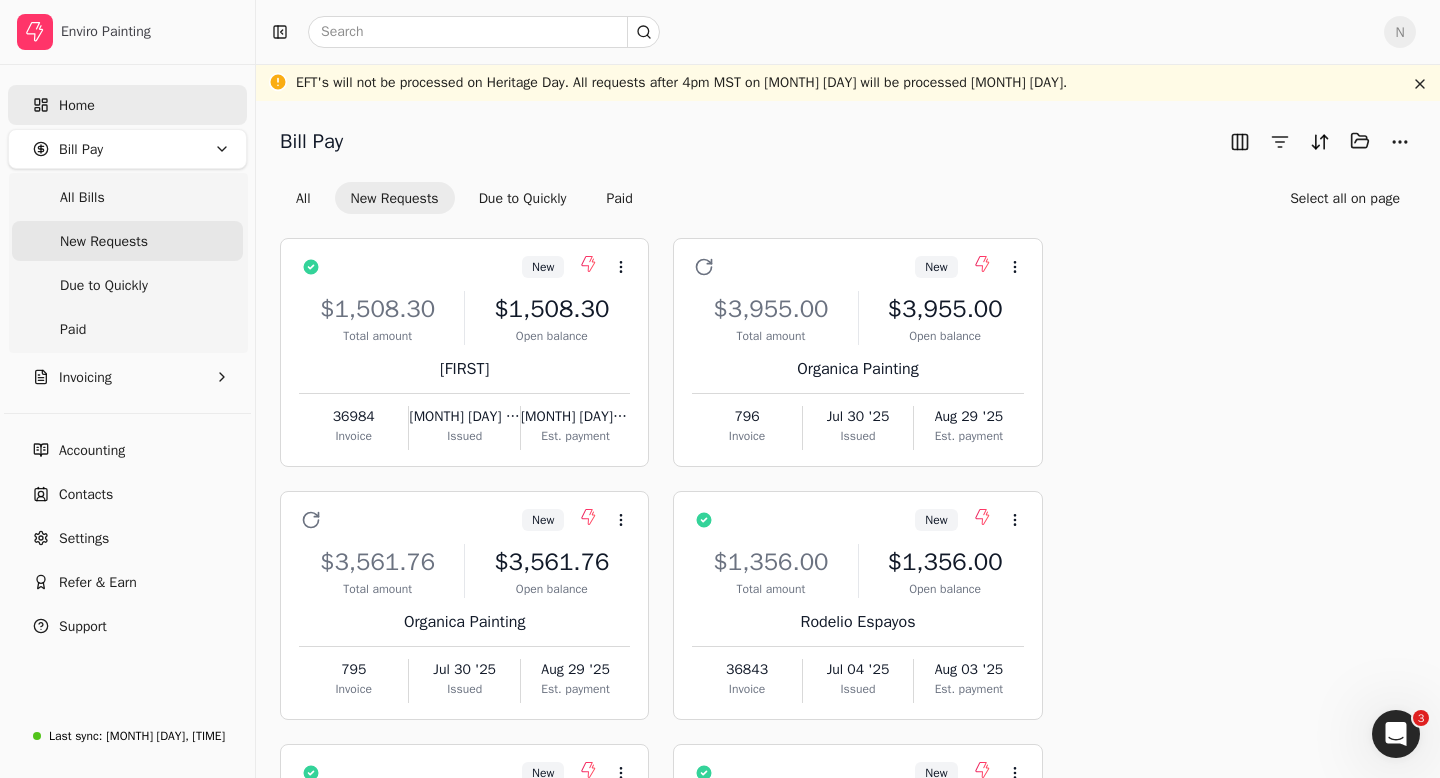 click on "Home" at bounding box center [127, 105] 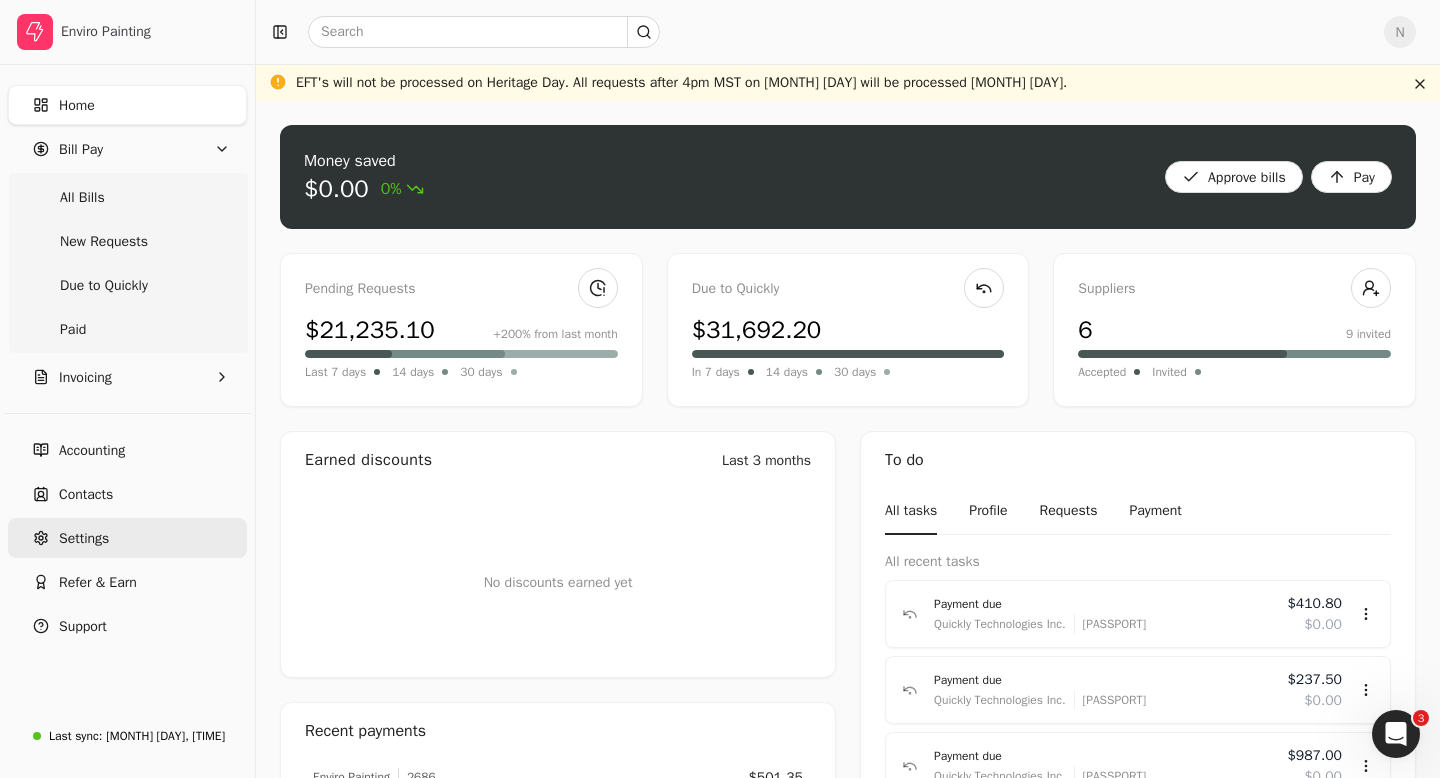 click on "Settings" at bounding box center [84, 538] 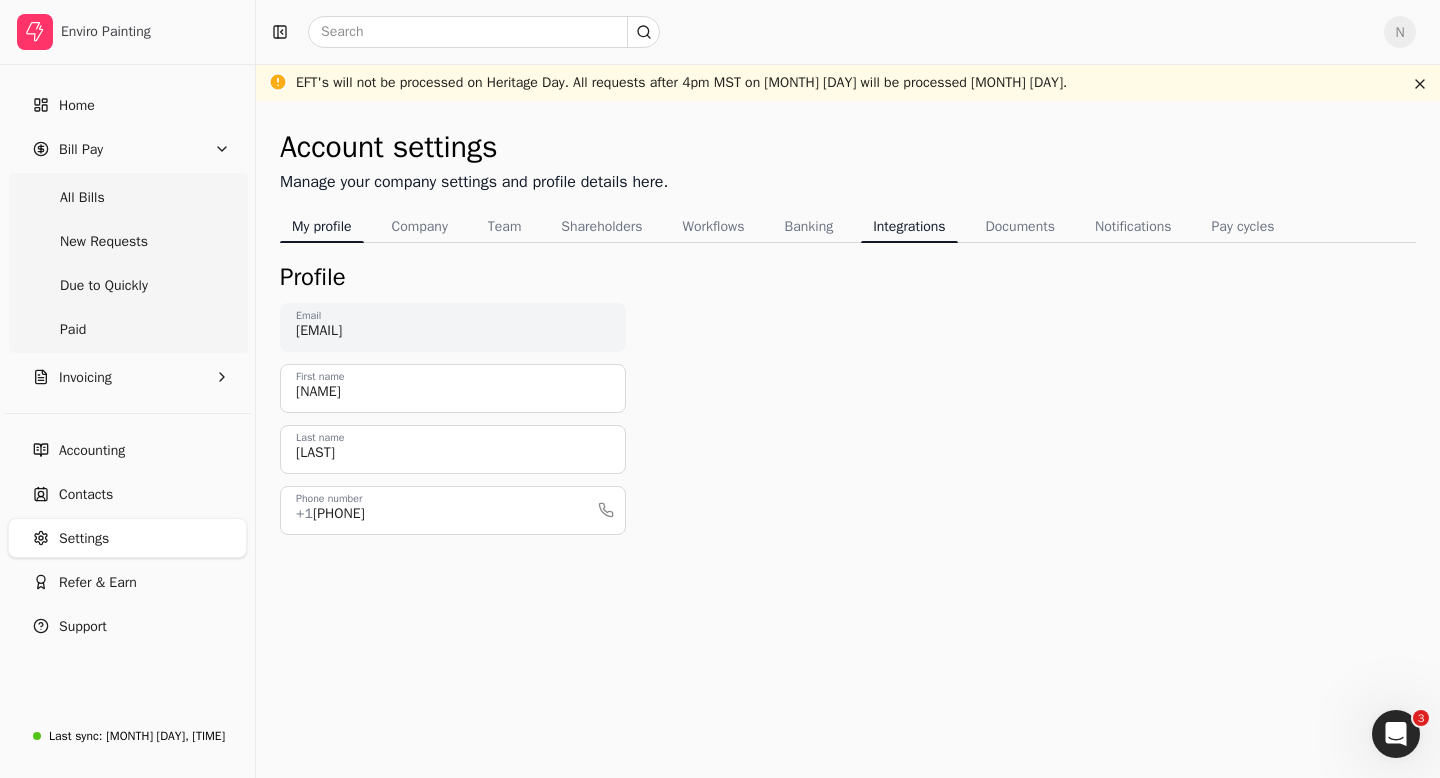 click on "Integrations" at bounding box center [909, 226] 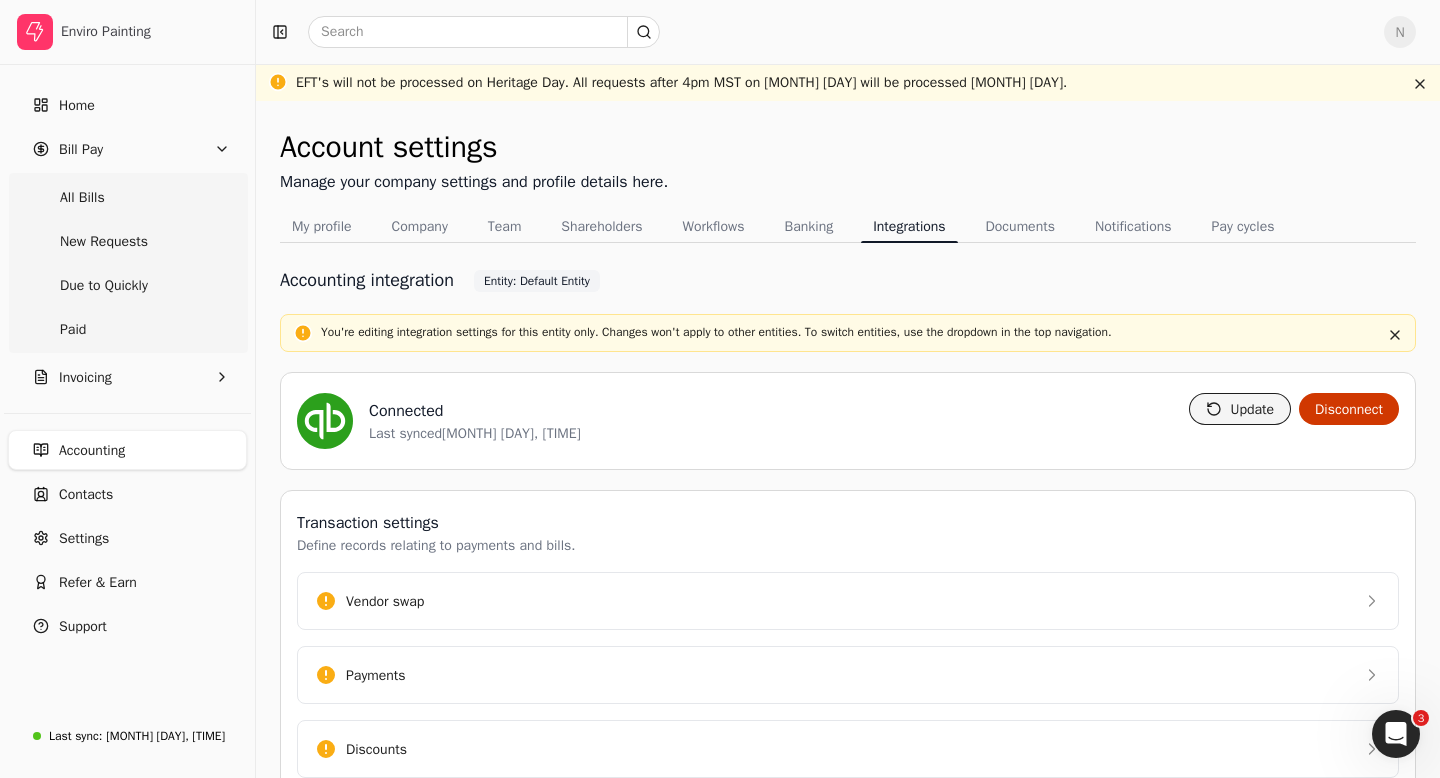 click on "Update" at bounding box center [1240, 409] 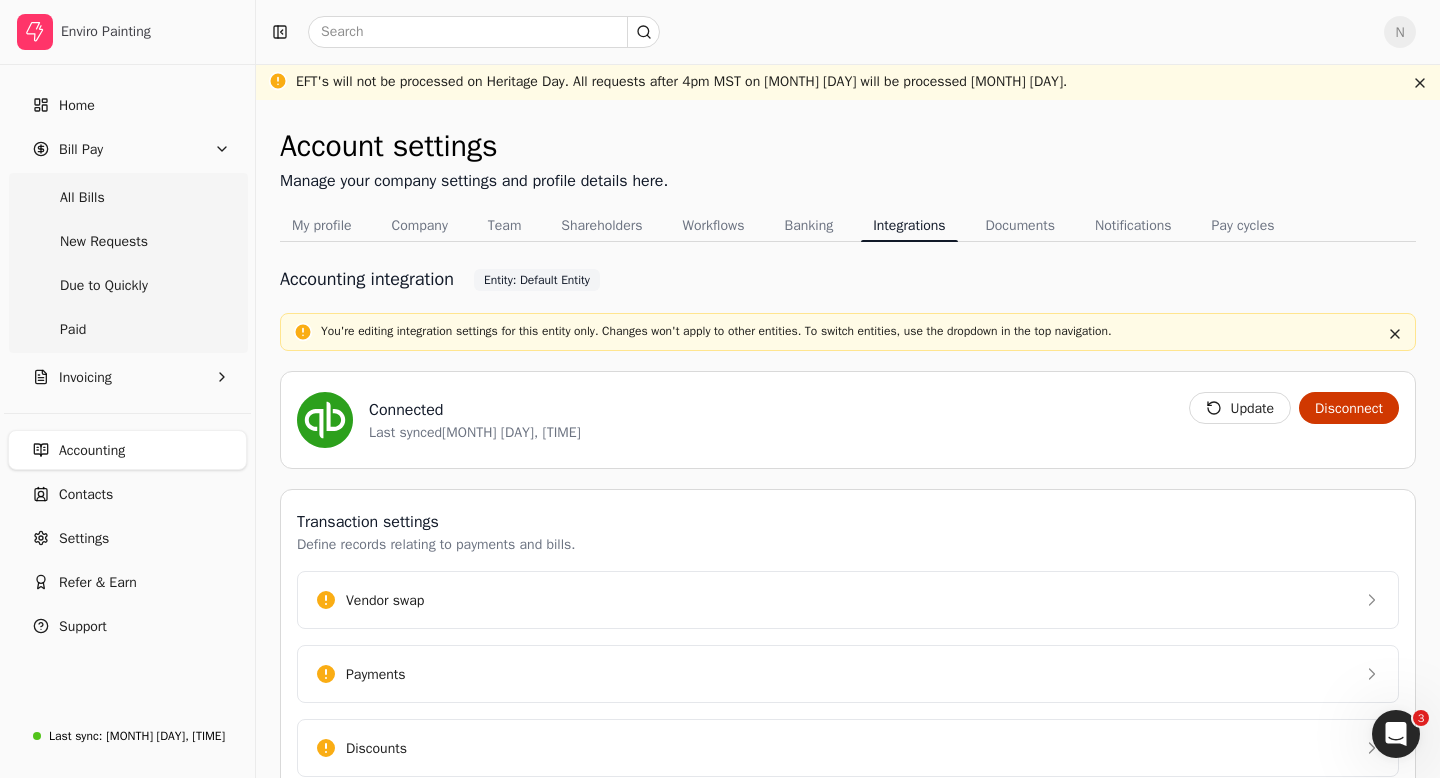 scroll, scrollTop: 0, scrollLeft: 0, axis: both 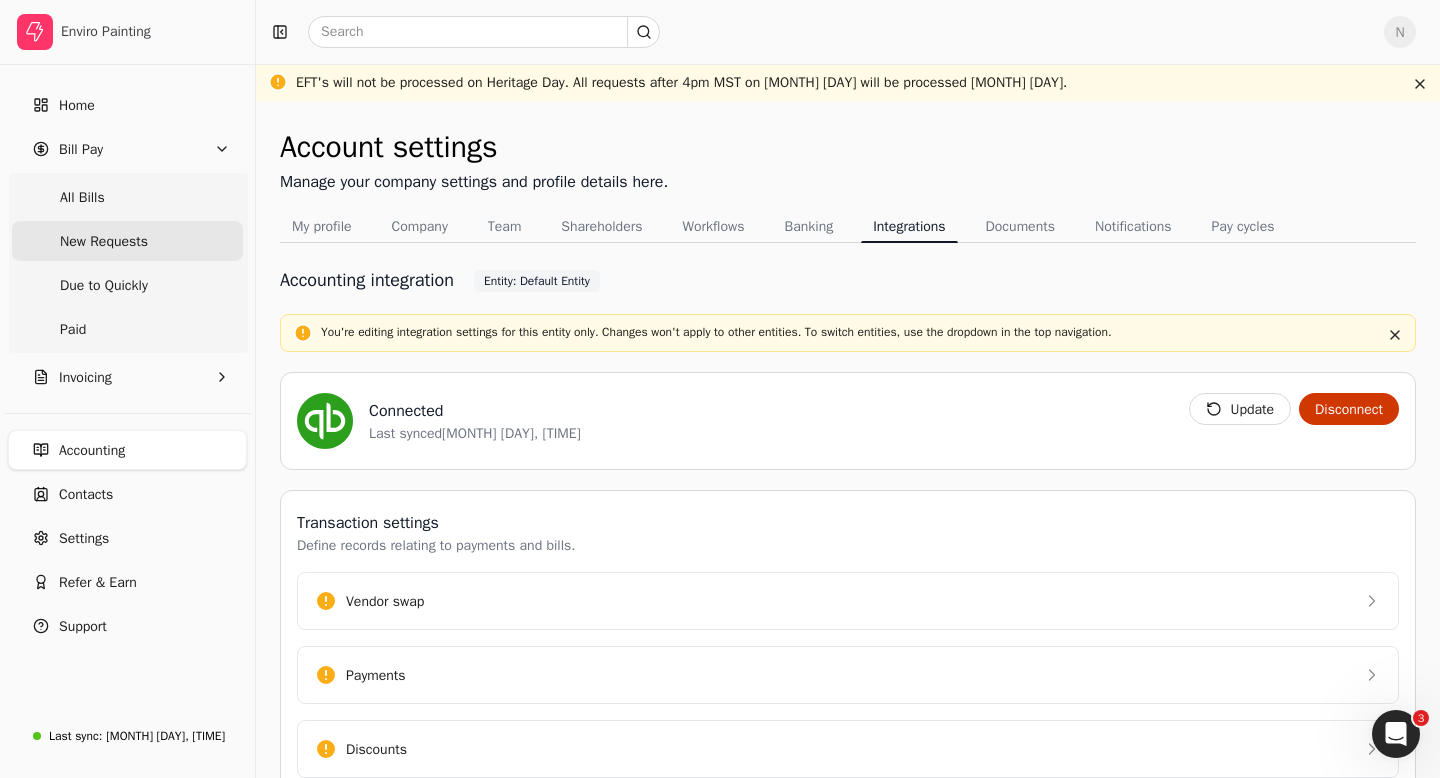 click on "New Requests" at bounding box center (104, 241) 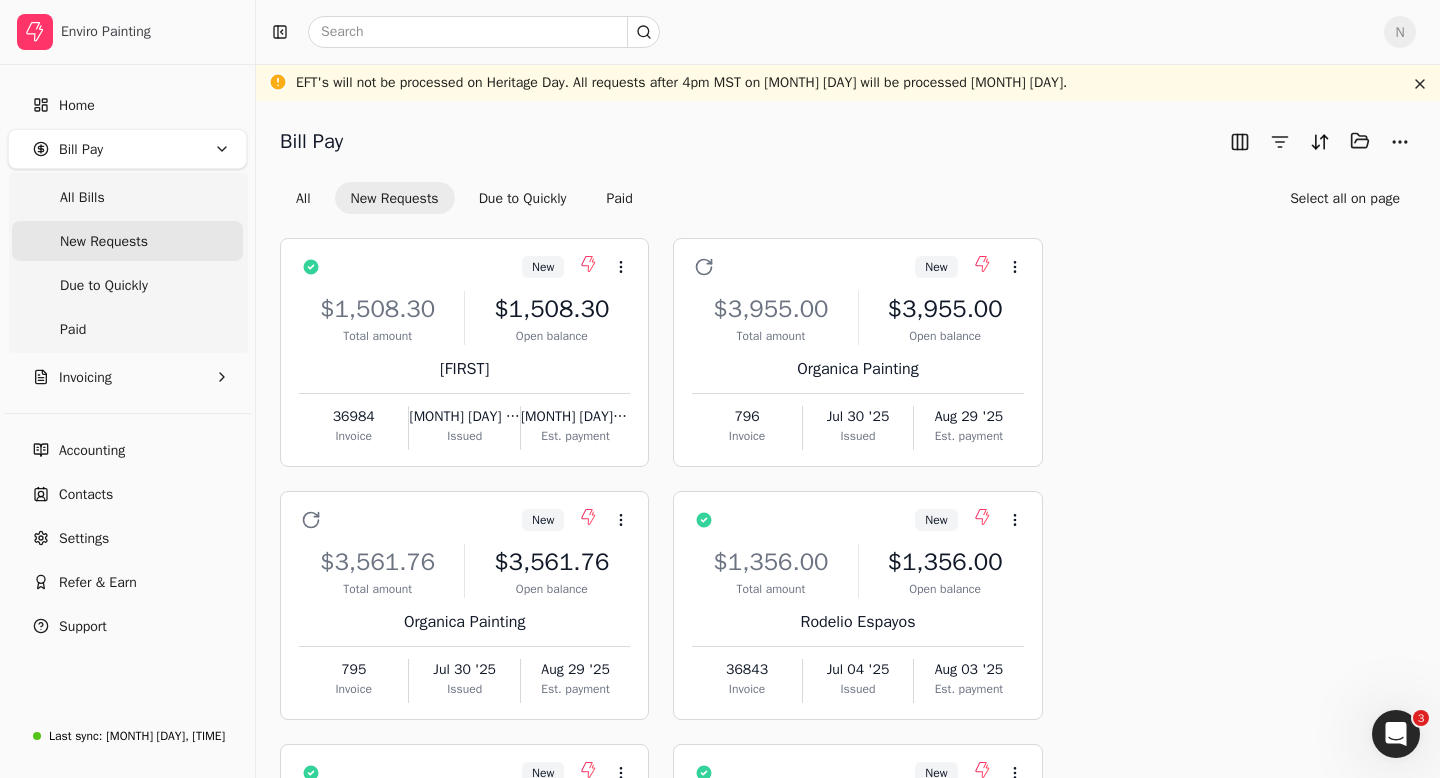 click on "New Requests" at bounding box center [104, 241] 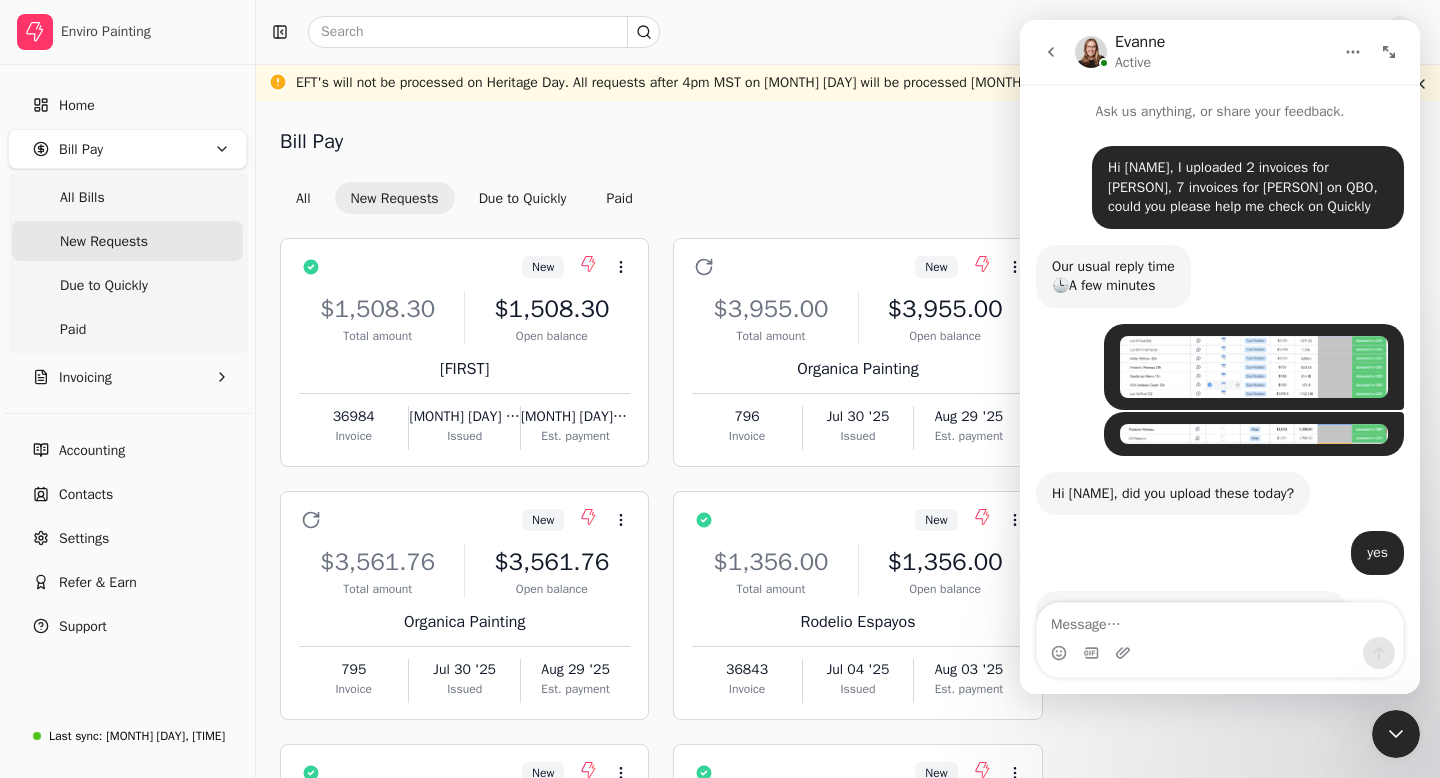 scroll, scrollTop: 93, scrollLeft: 0, axis: vertical 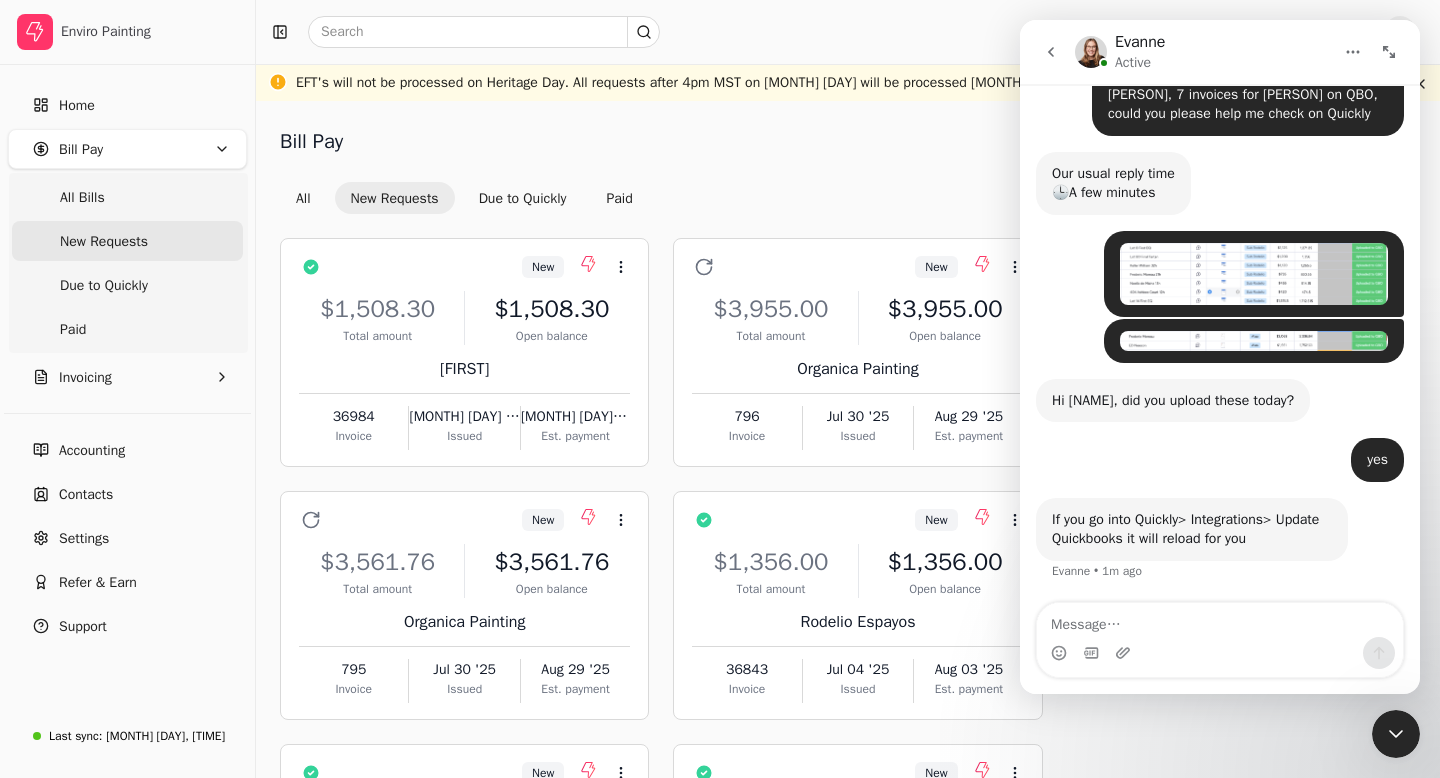 click at bounding box center (1220, 620) 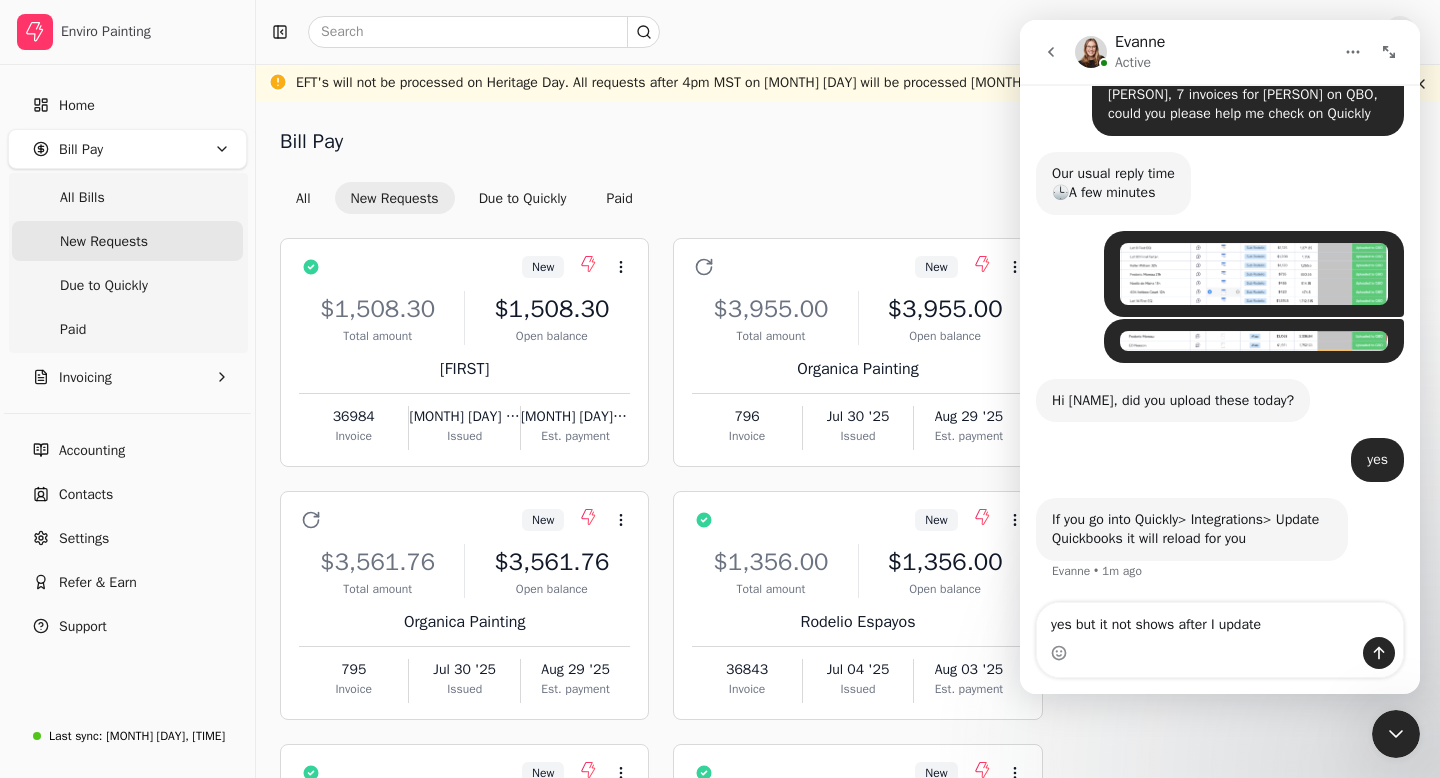 type on "yes but it not shows after I updated" 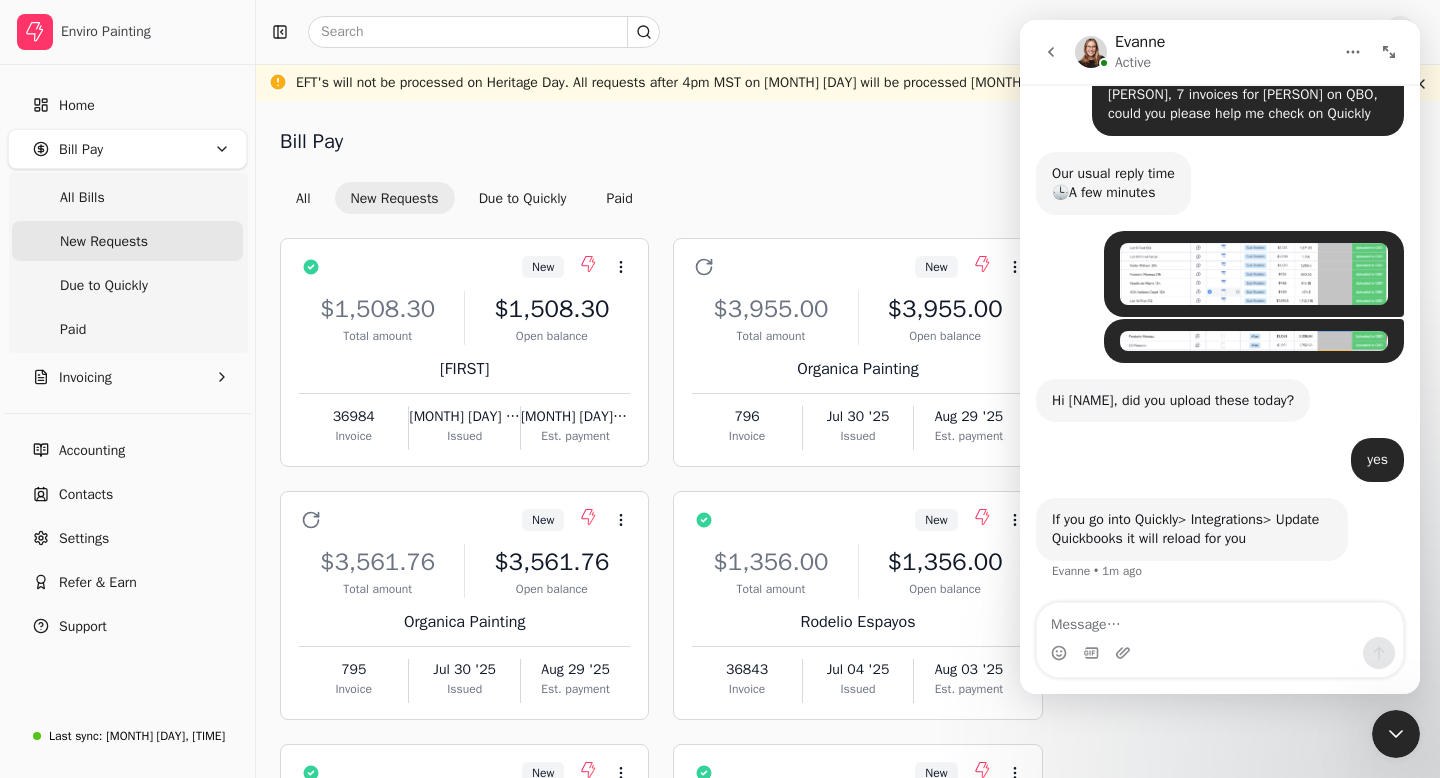 scroll, scrollTop: 153, scrollLeft: 0, axis: vertical 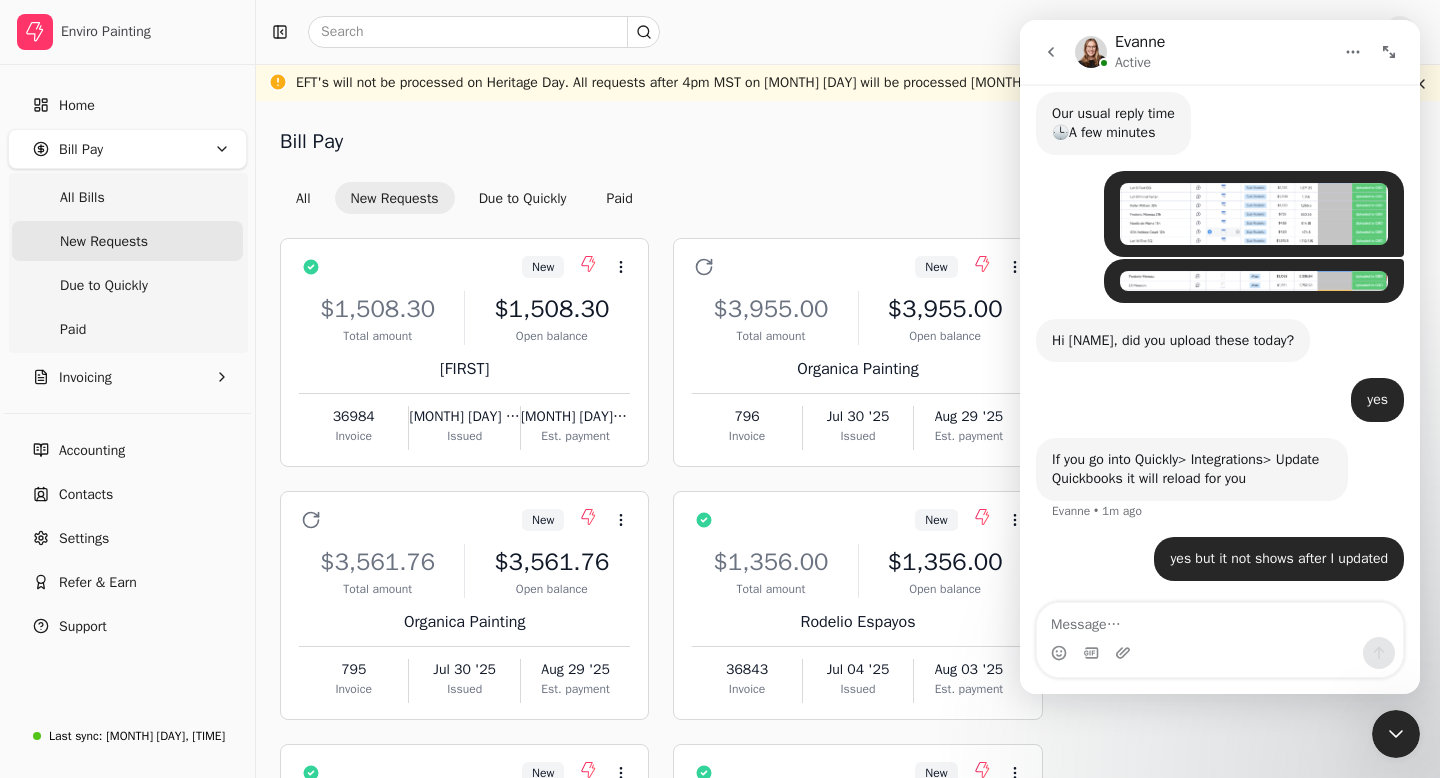 type on "i" 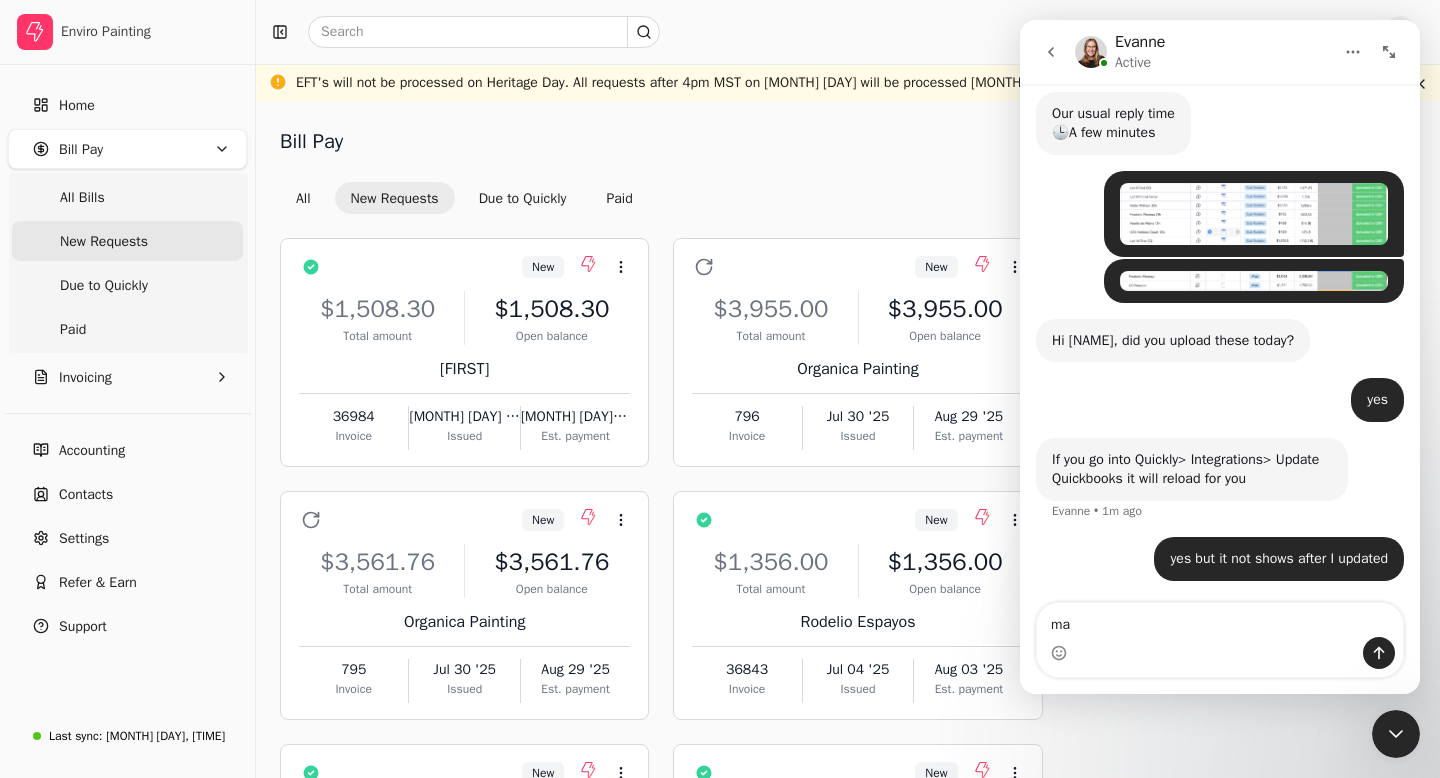 type on "m" 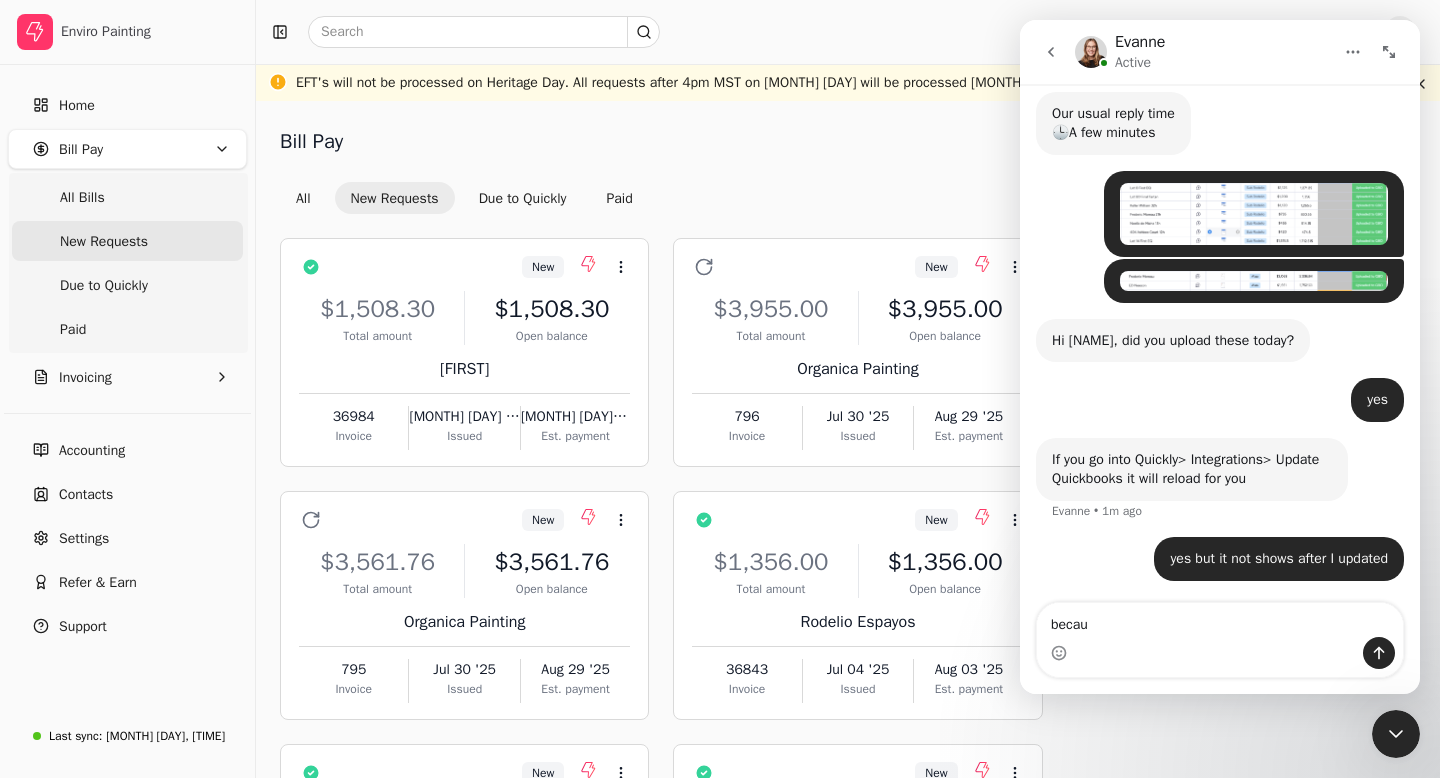 scroll, scrollTop: 230, scrollLeft: 0, axis: vertical 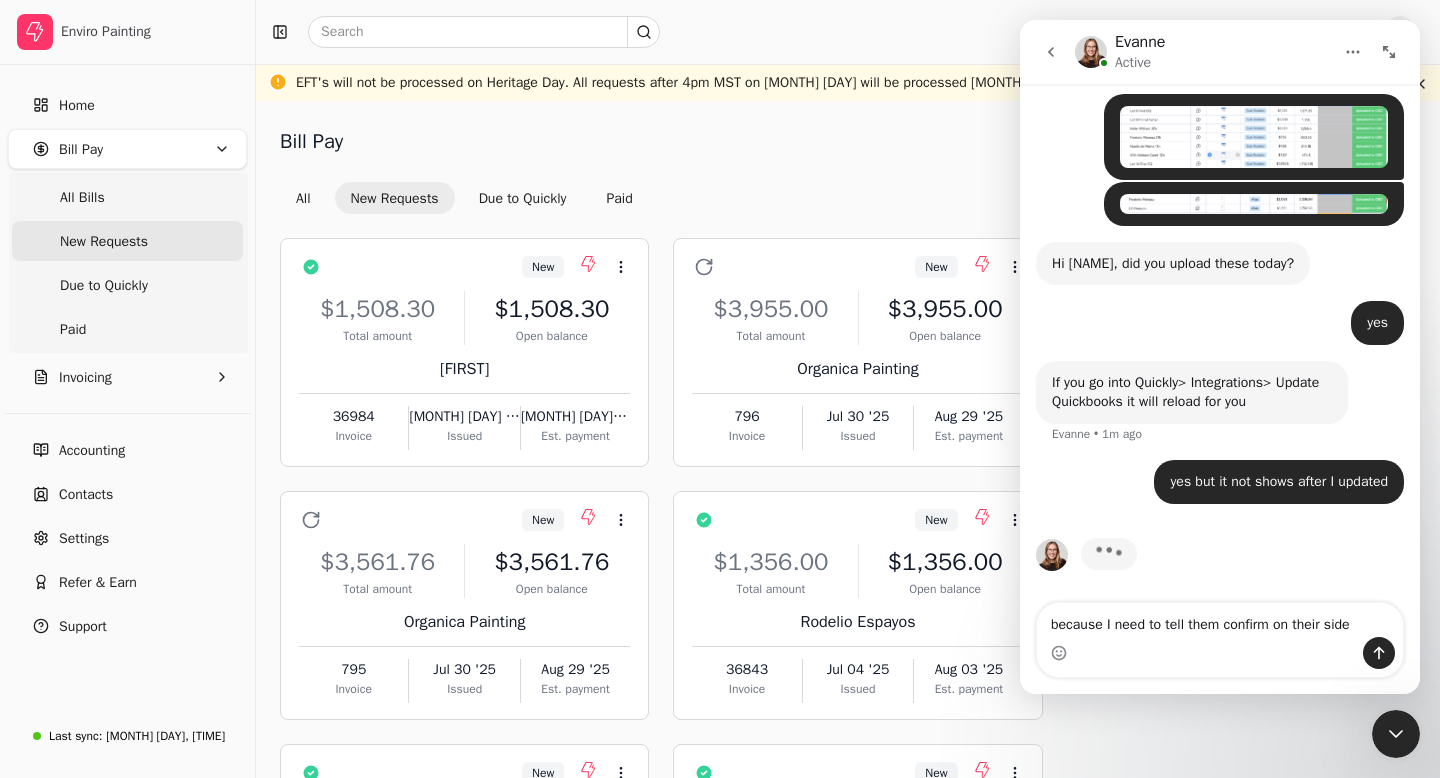 type on "because I need to tell them confirm on their side?" 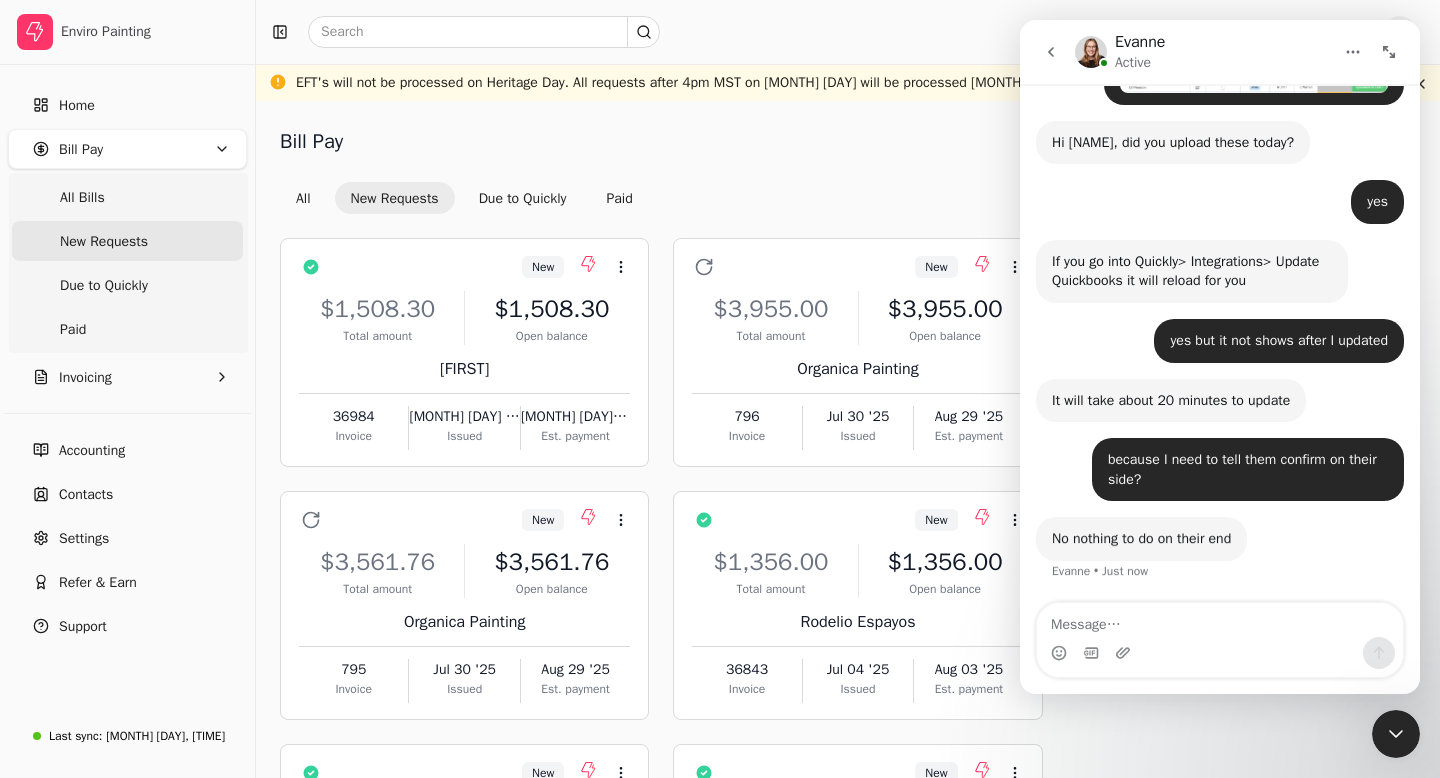 scroll, scrollTop: 351, scrollLeft: 0, axis: vertical 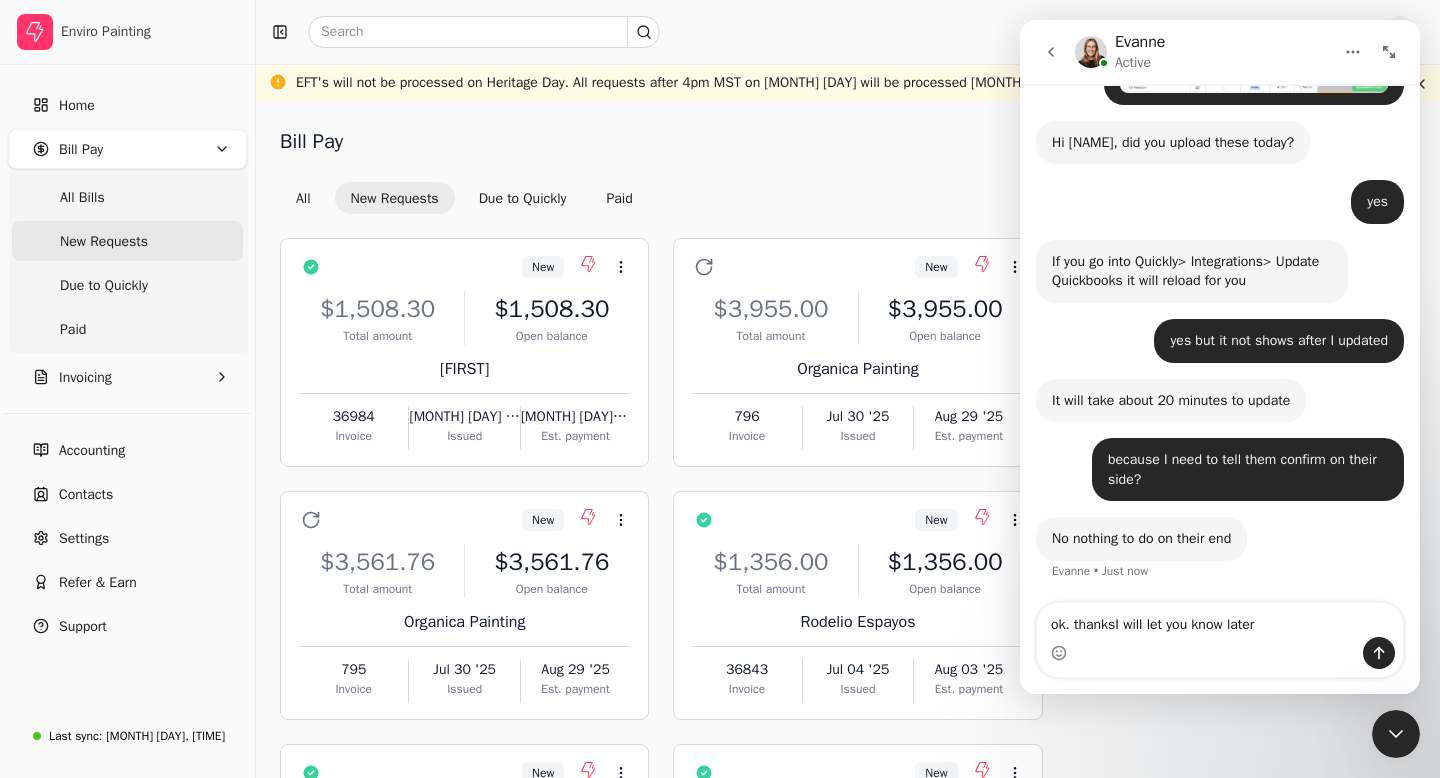 click on "ok. thanksI will let you know later" at bounding box center (1220, 620) 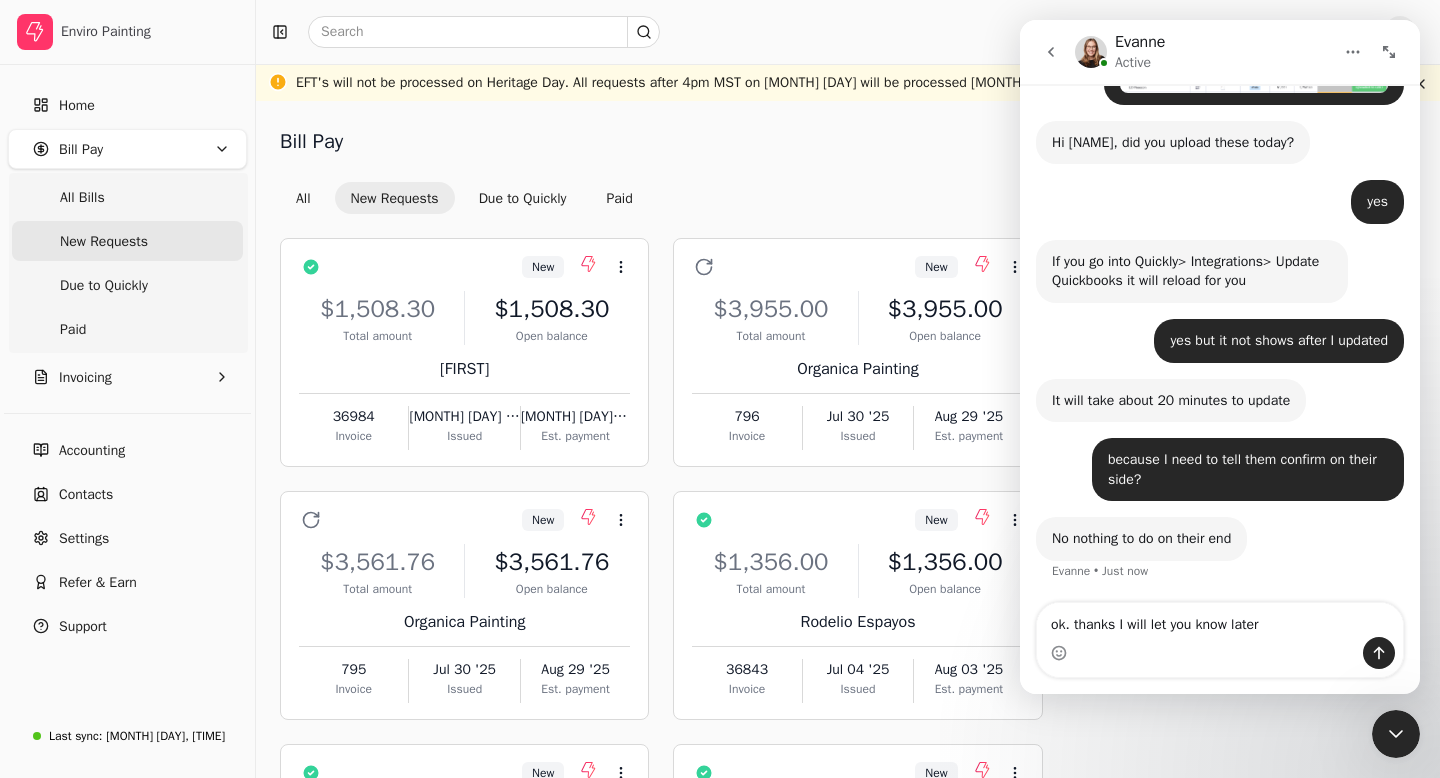 click on "ok. thanks I will let you know later" at bounding box center (1220, 620) 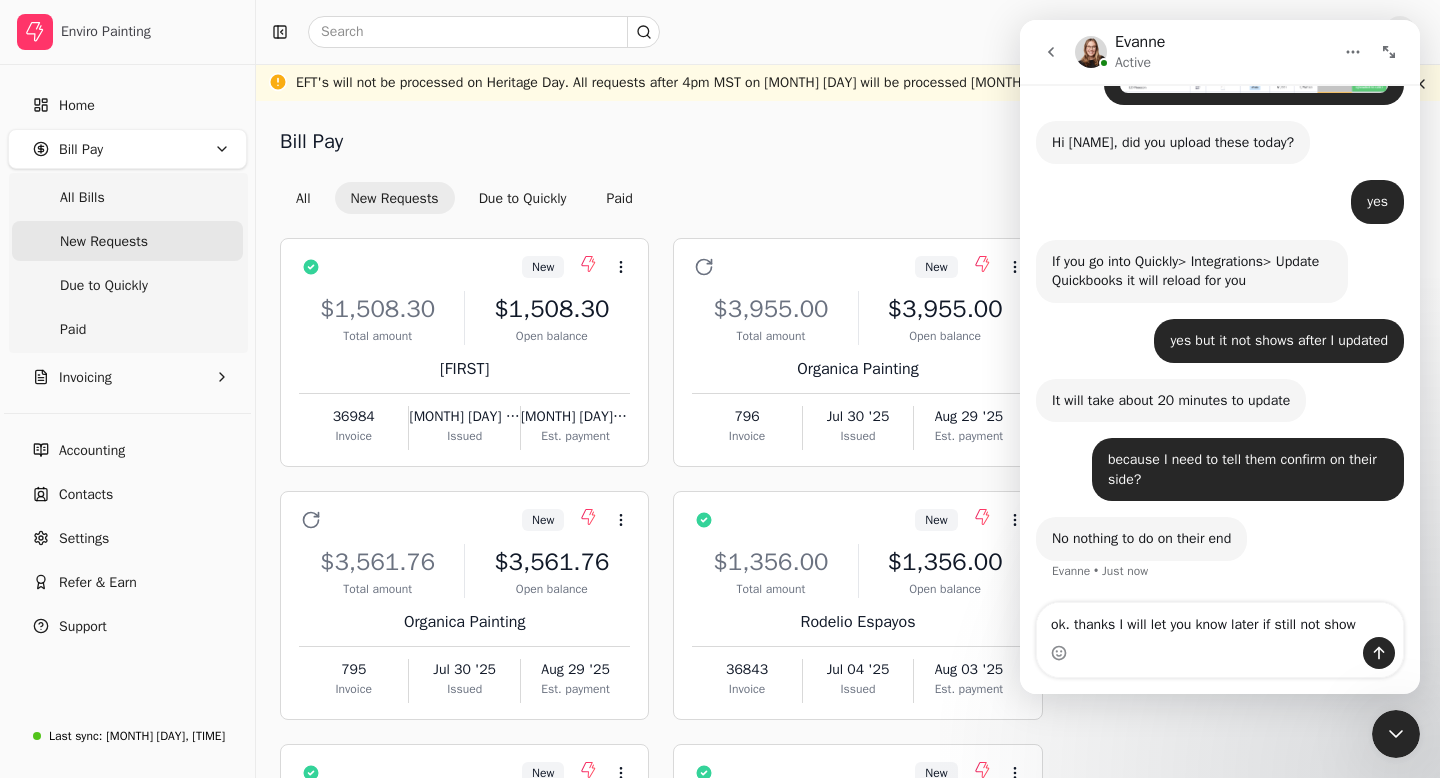 type on "ok. thanks I will let you know later if still not show" 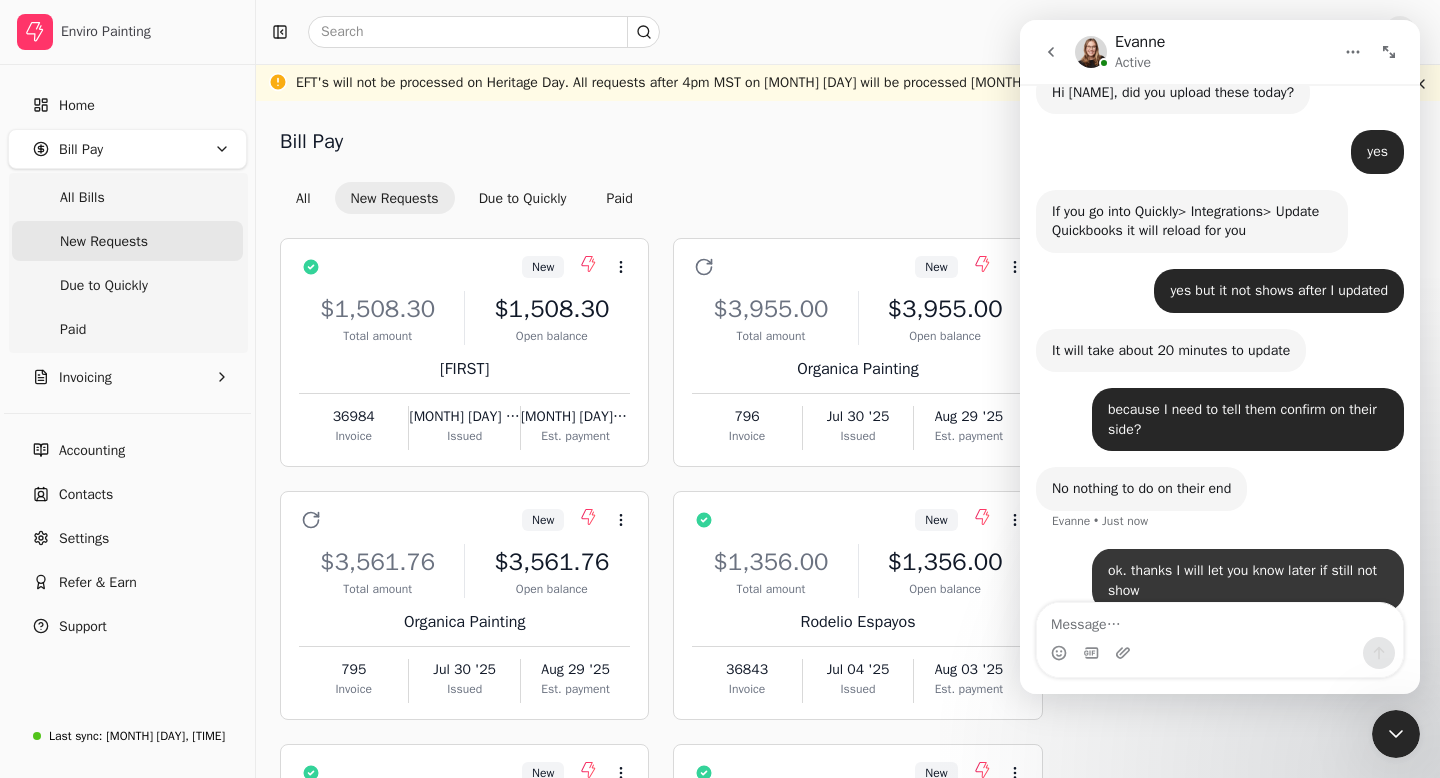 scroll, scrollTop: 430, scrollLeft: 0, axis: vertical 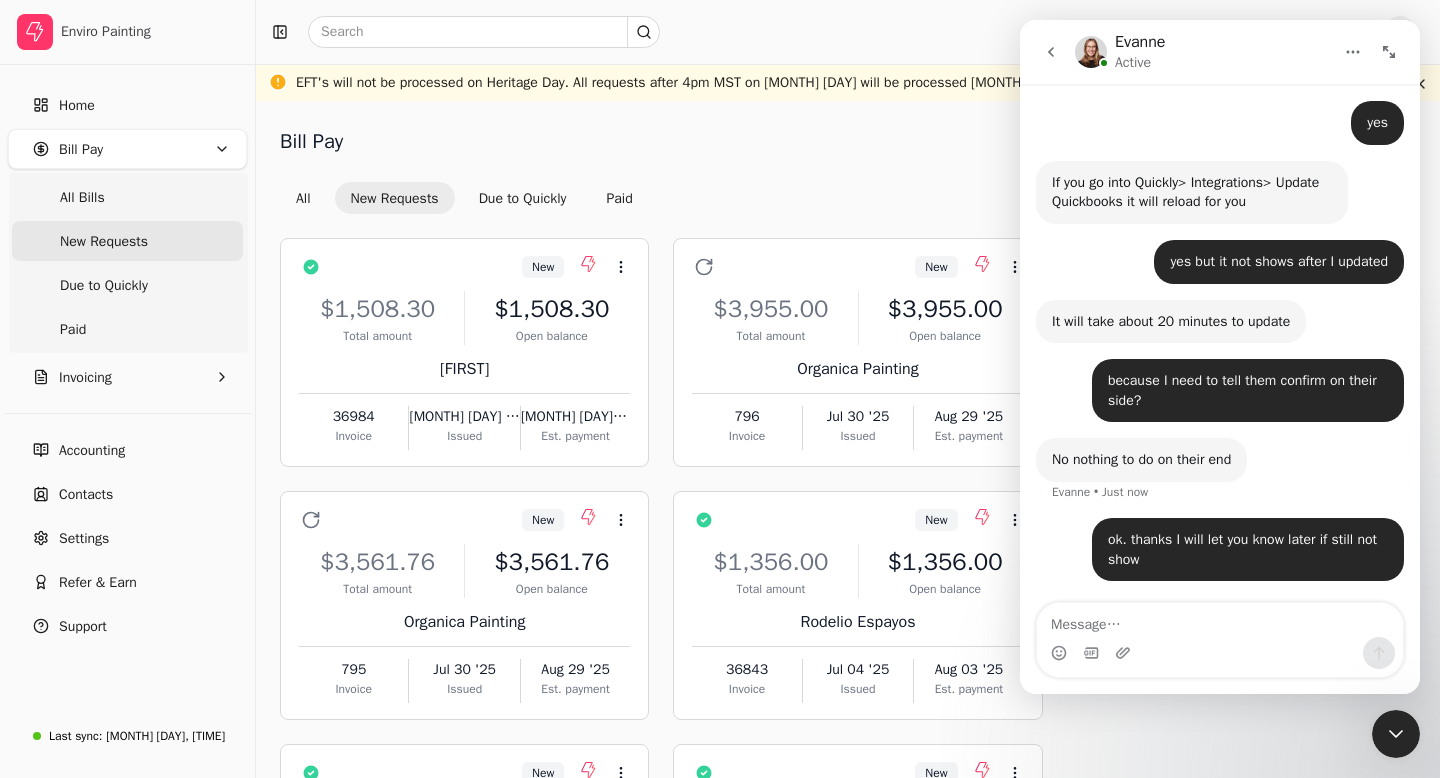 click on "Bill Pay Selected items:  0 All New Requests Due to Quickly Paid Select all on page" at bounding box center [848, 169] 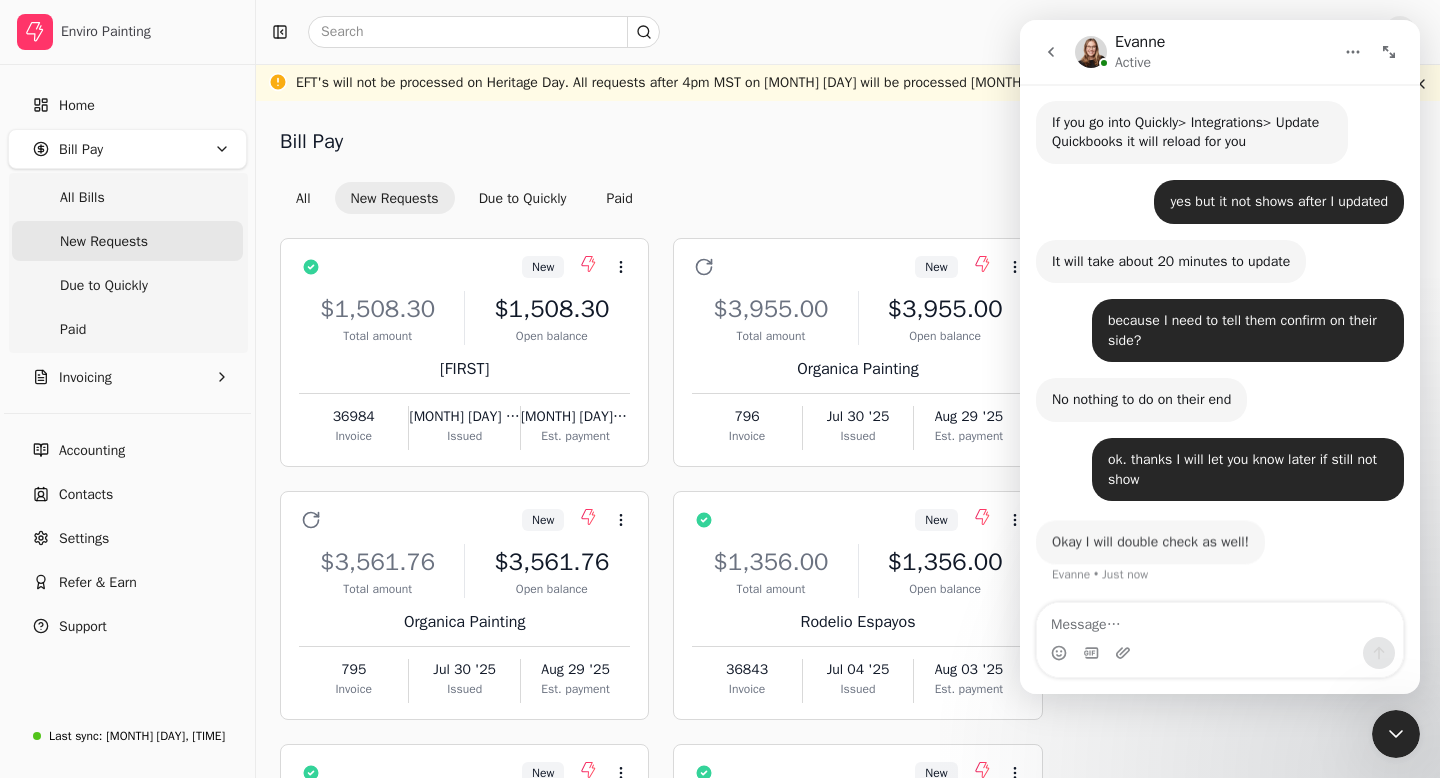 scroll, scrollTop: 490, scrollLeft: 0, axis: vertical 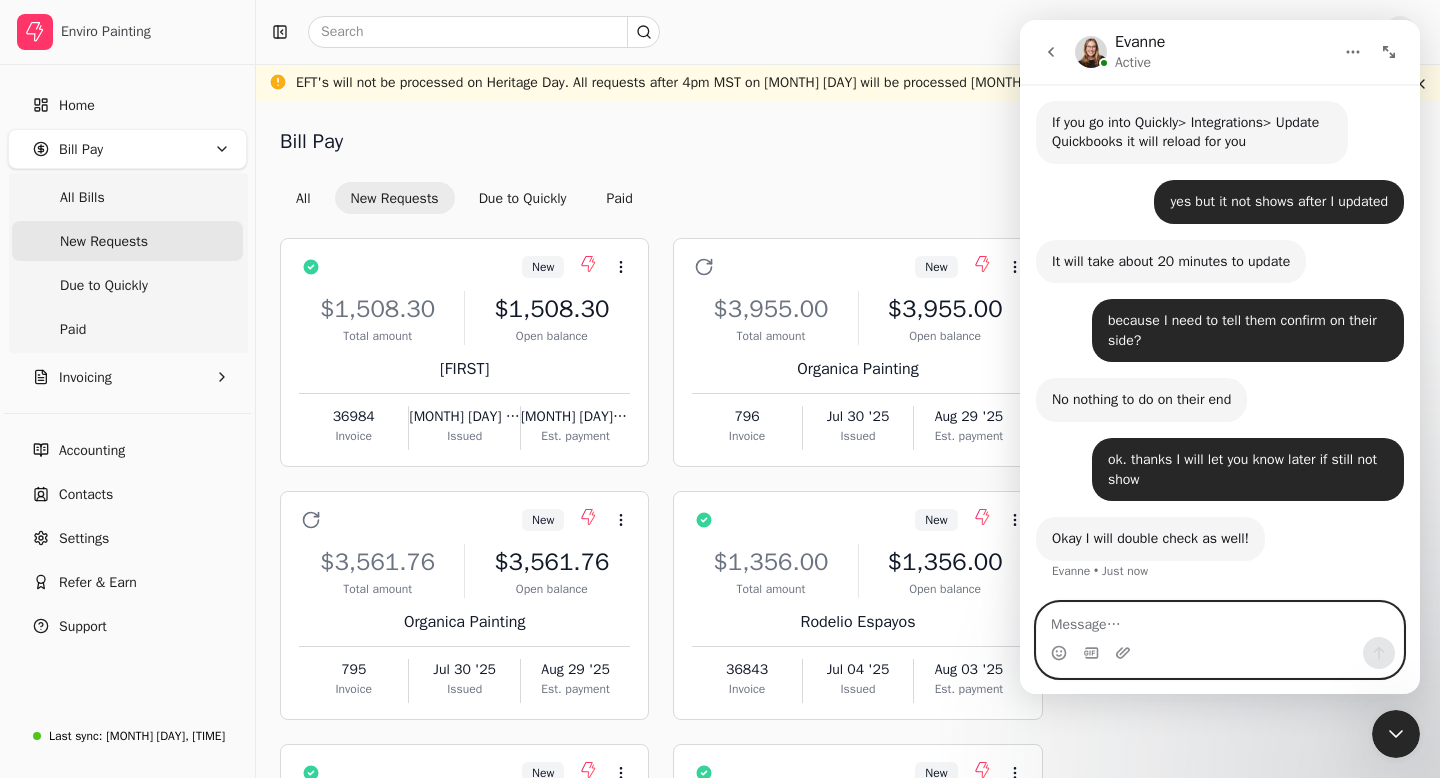 click at bounding box center (1220, 620) 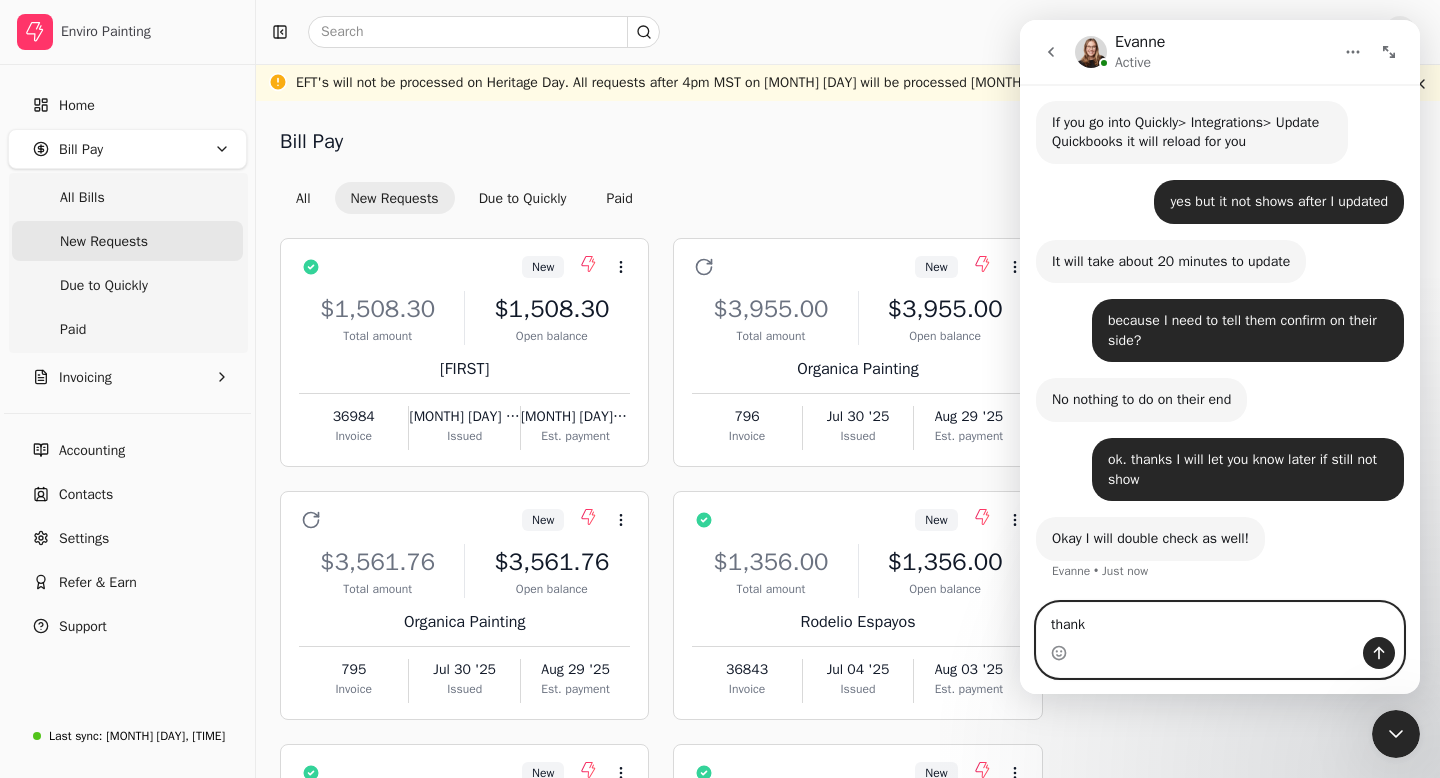 type on "thank u" 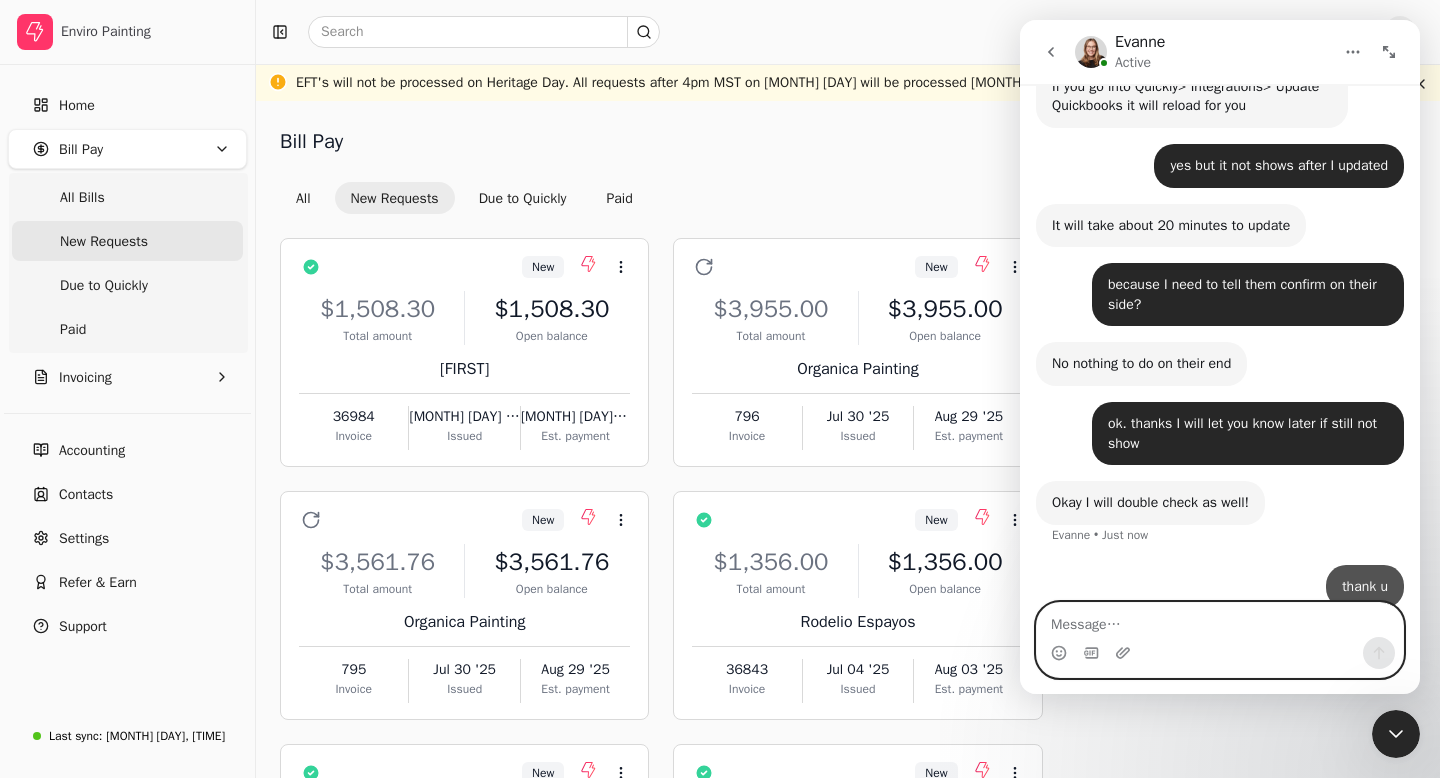 scroll, scrollTop: 549, scrollLeft: 0, axis: vertical 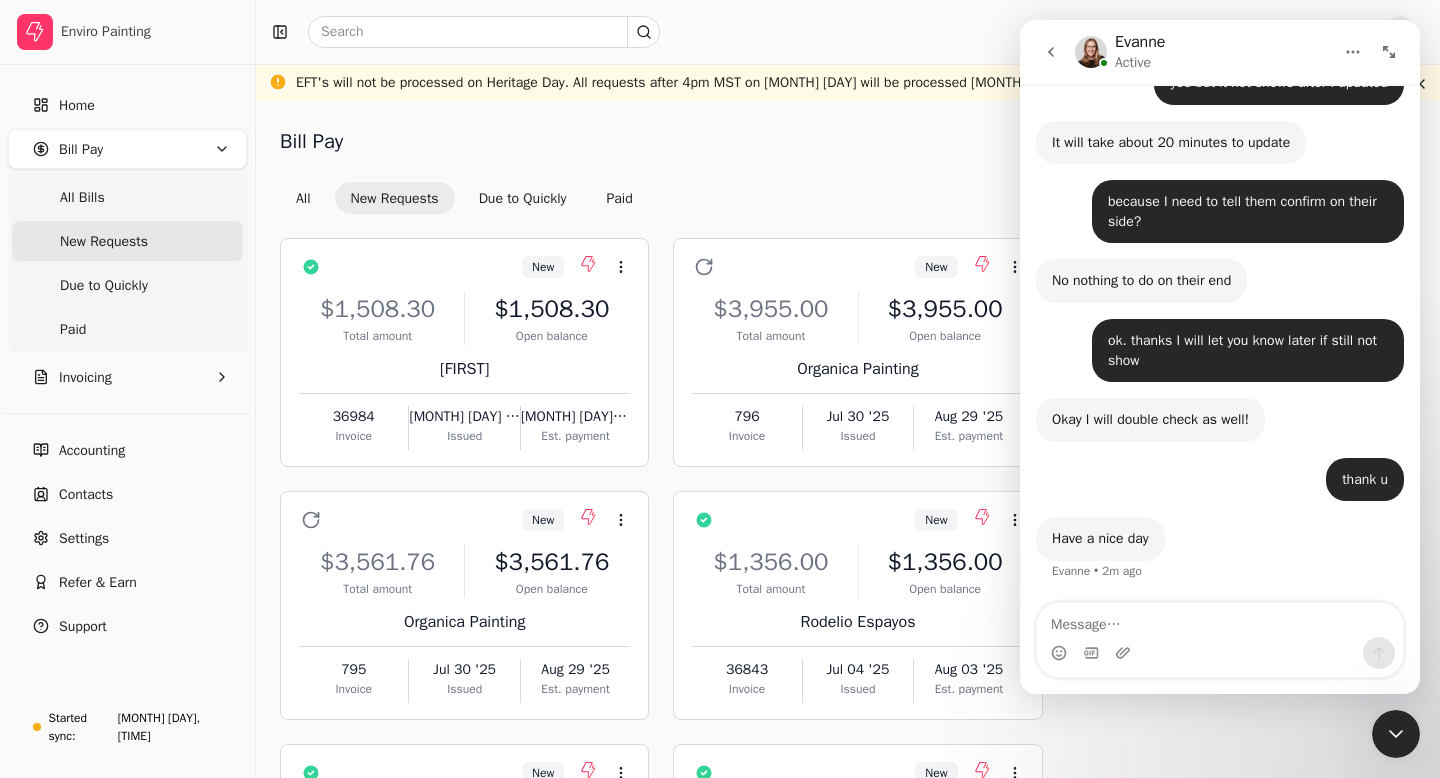 click on "New Requests" at bounding box center (104, 241) 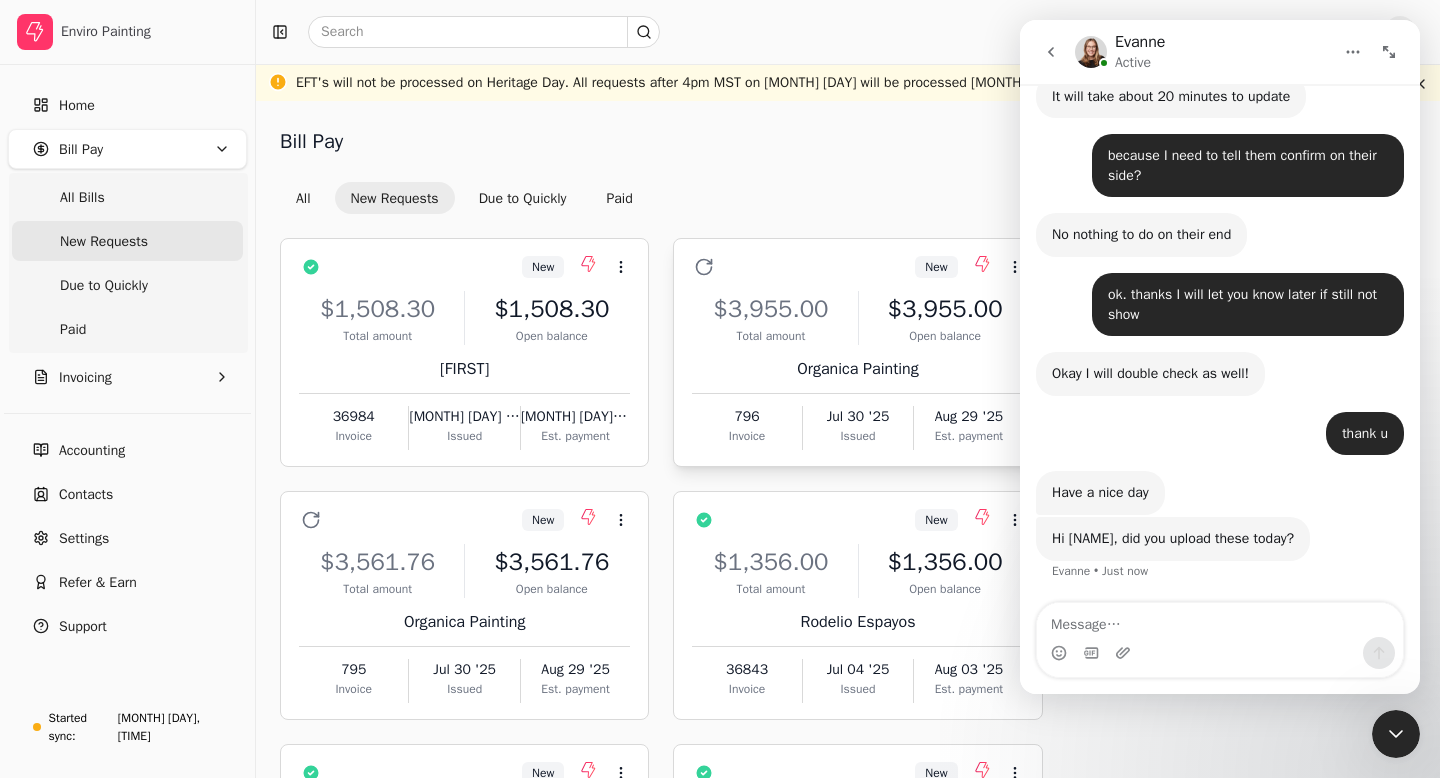 scroll, scrollTop: 694, scrollLeft: 0, axis: vertical 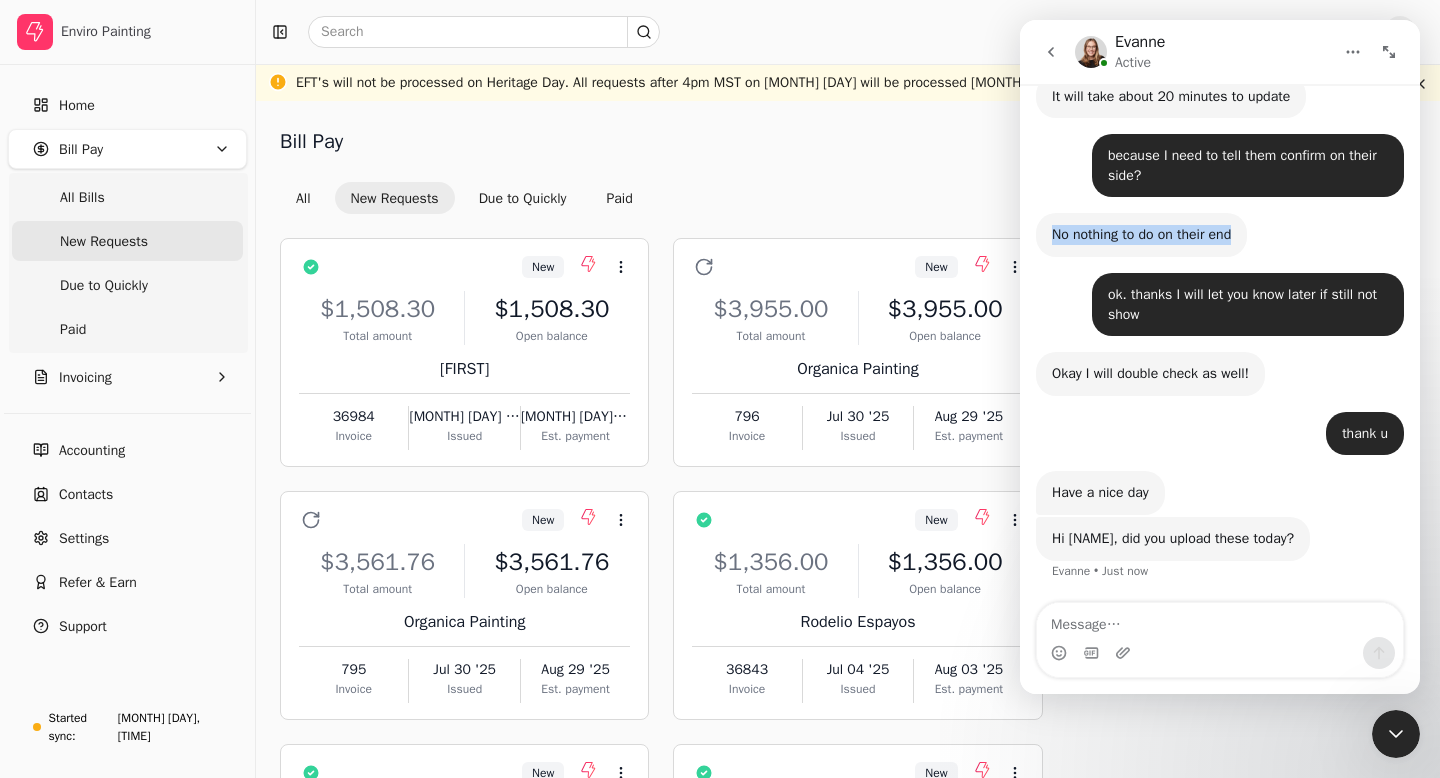 drag, startPoint x: 1055, startPoint y: 200, endPoint x: 1224, endPoint y: 213, distance: 169.49927 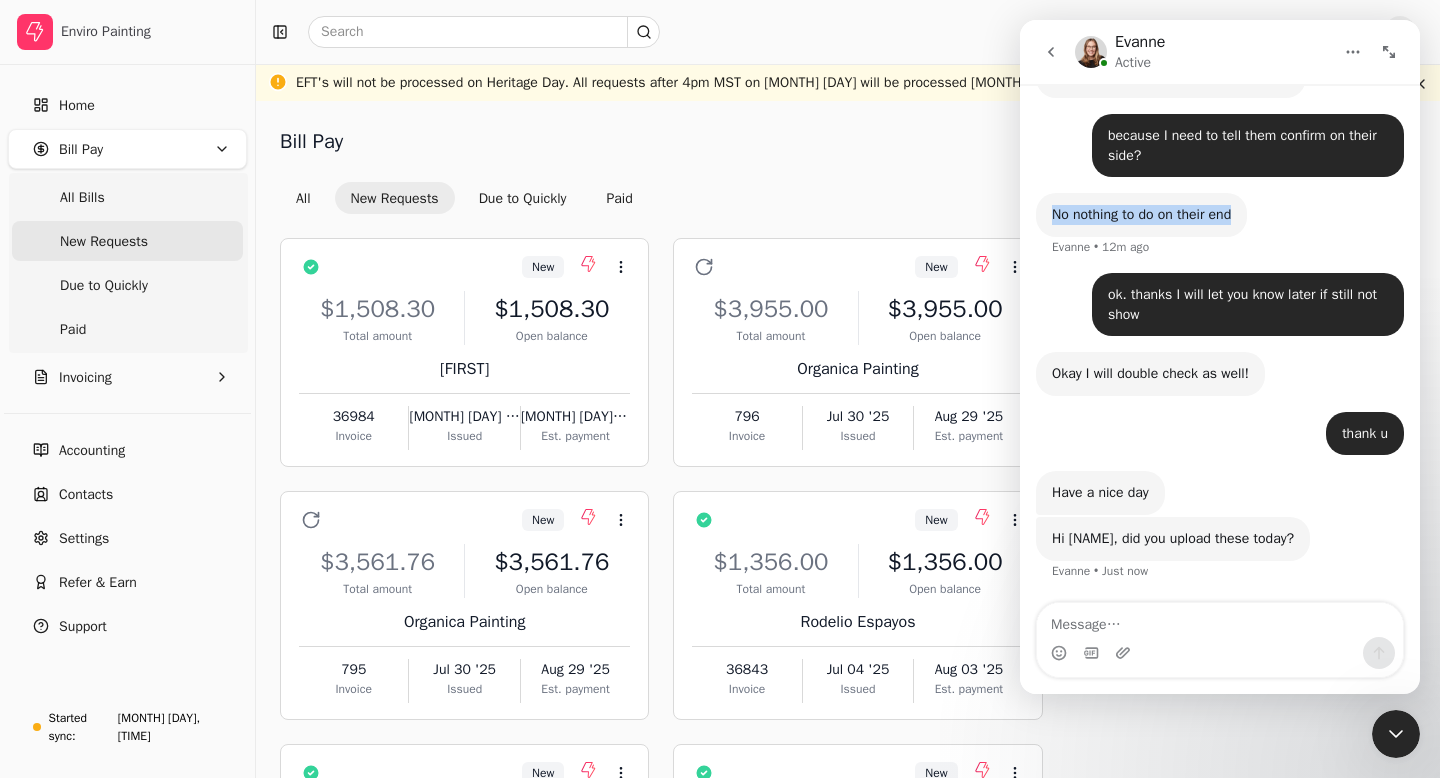 scroll, scrollTop: 714, scrollLeft: 0, axis: vertical 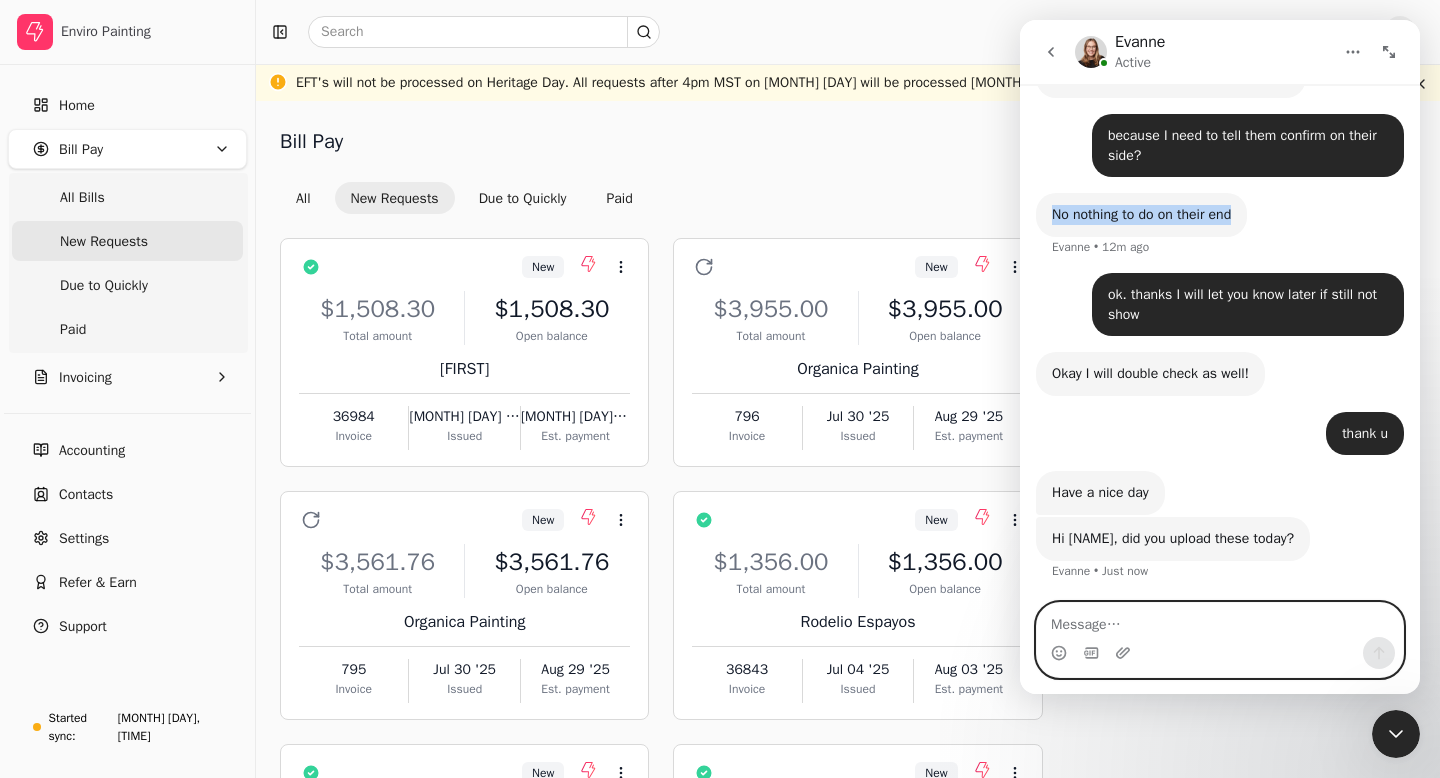 click at bounding box center [1220, 620] 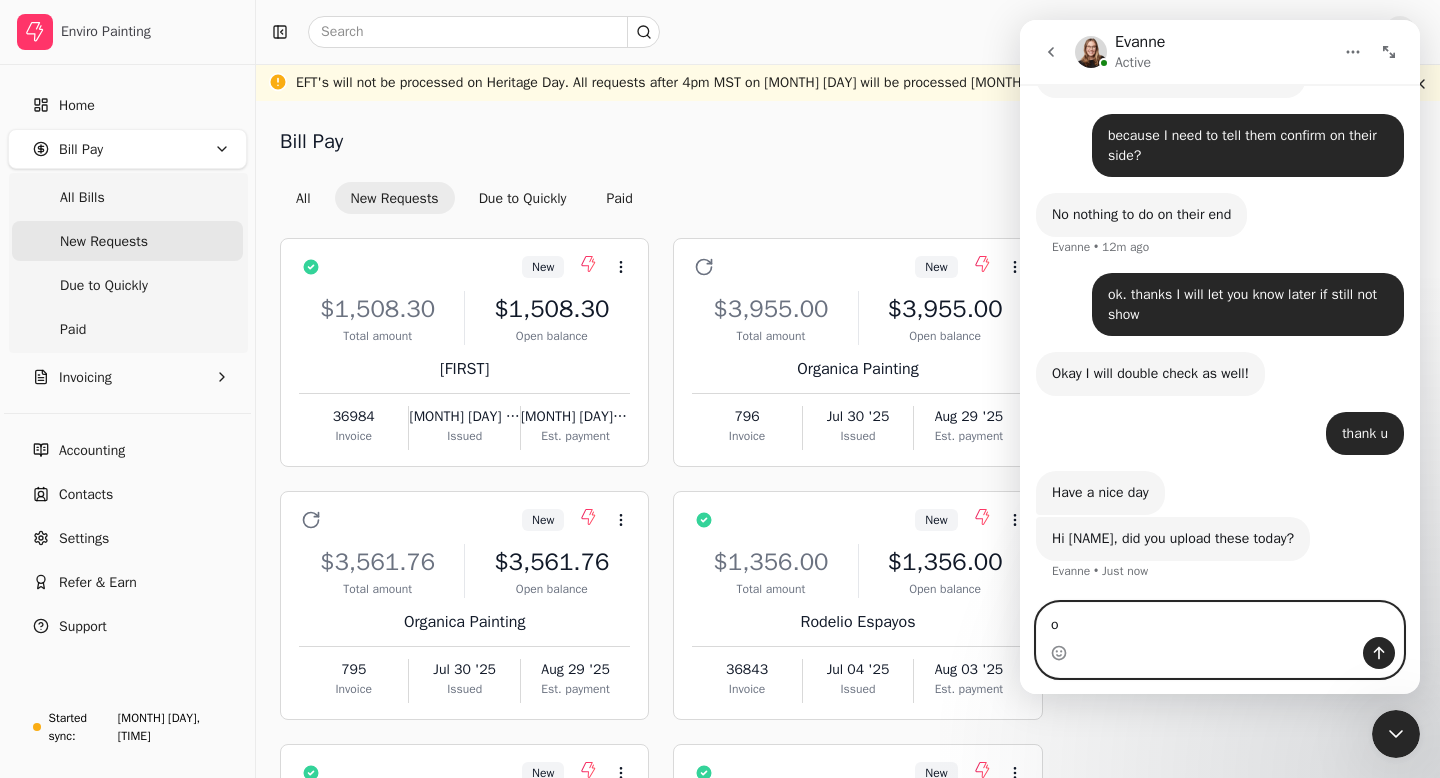 type on "ok" 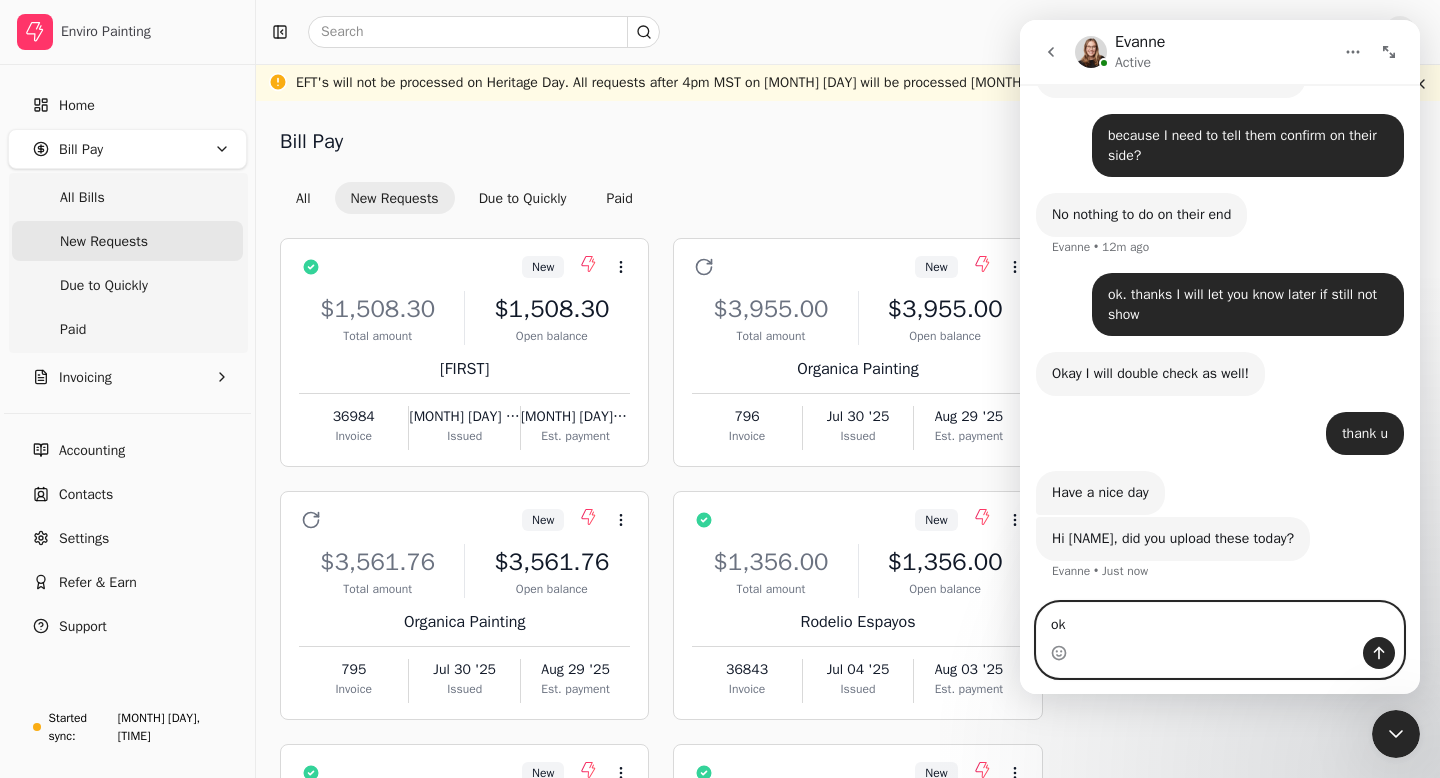 type 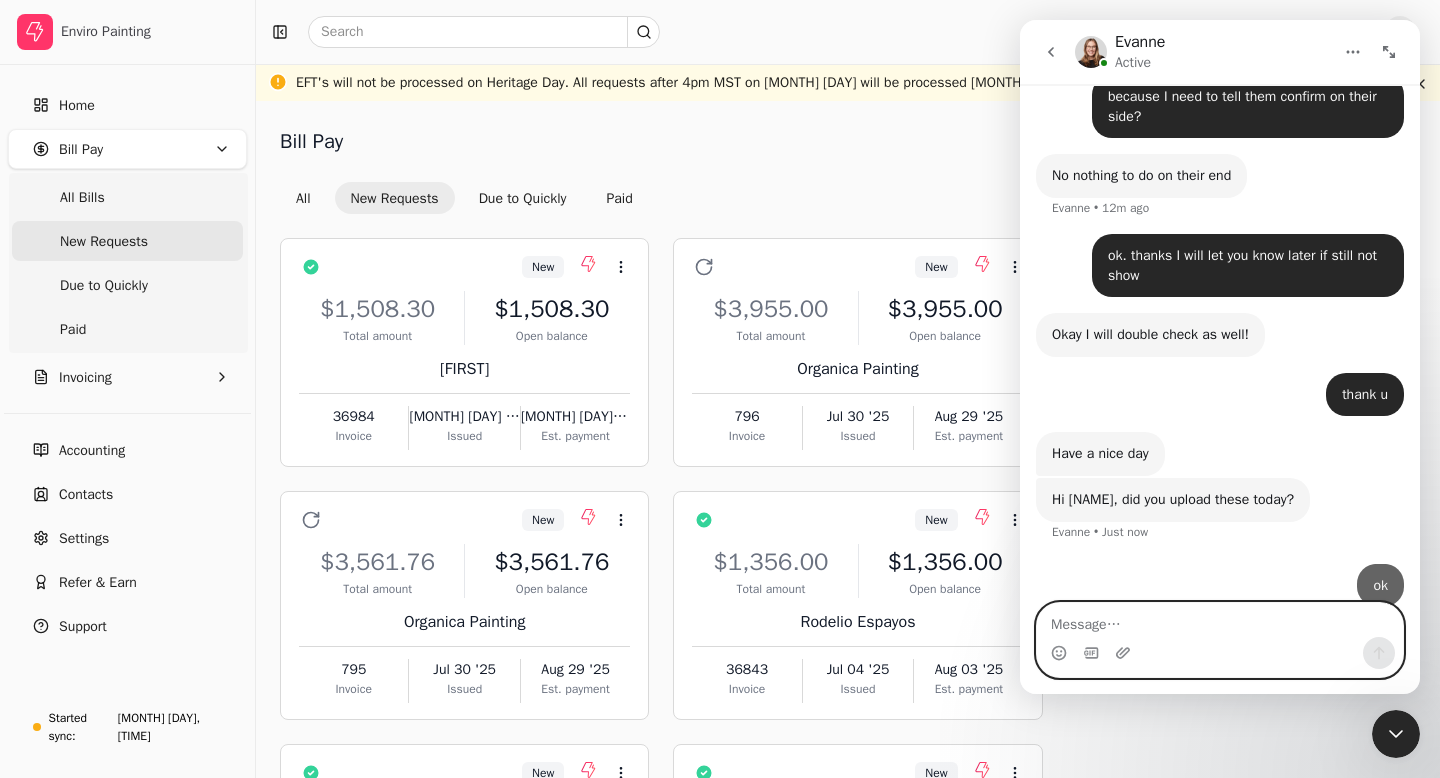 scroll, scrollTop: 773, scrollLeft: 0, axis: vertical 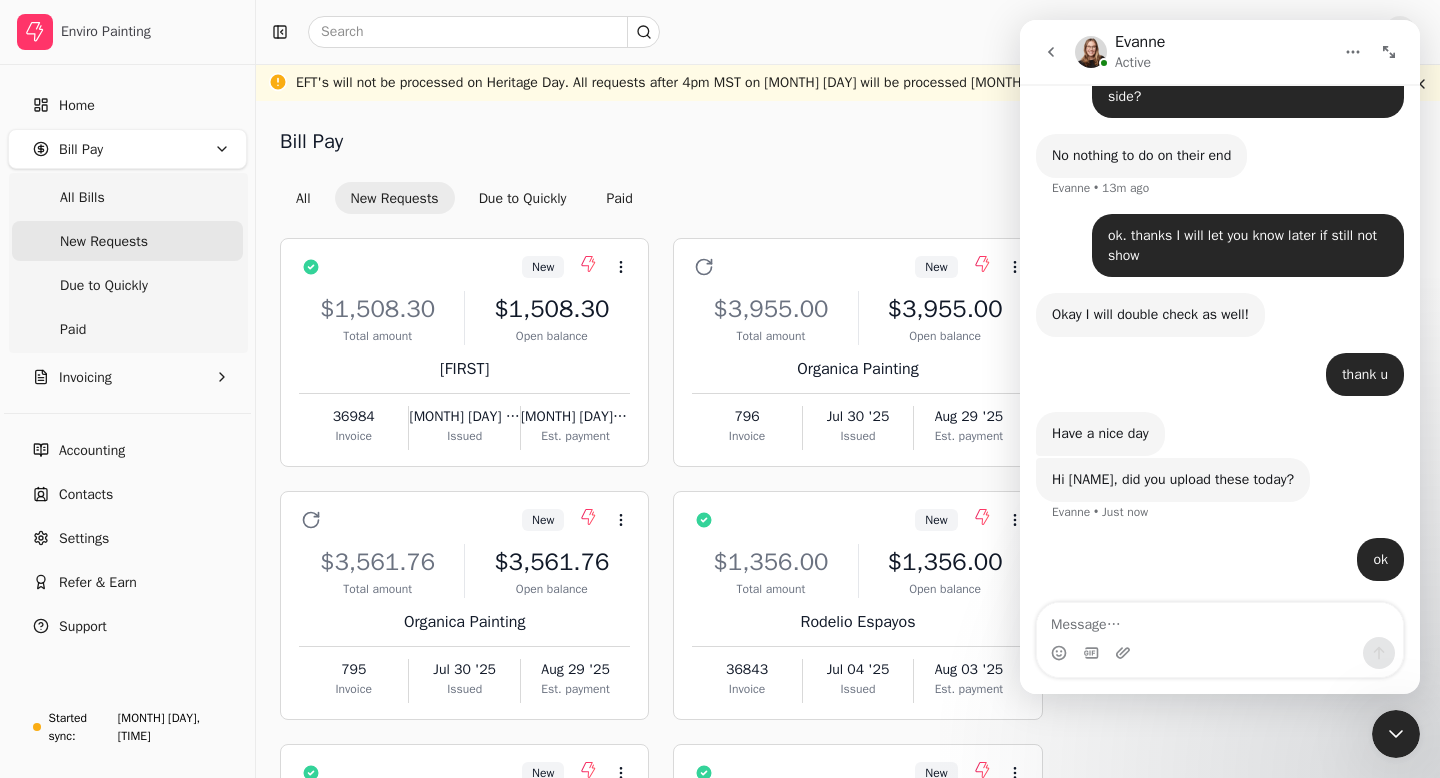 drag, startPoint x: 1106, startPoint y: 461, endPoint x: 1176, endPoint y: 484, distance: 73.68175 